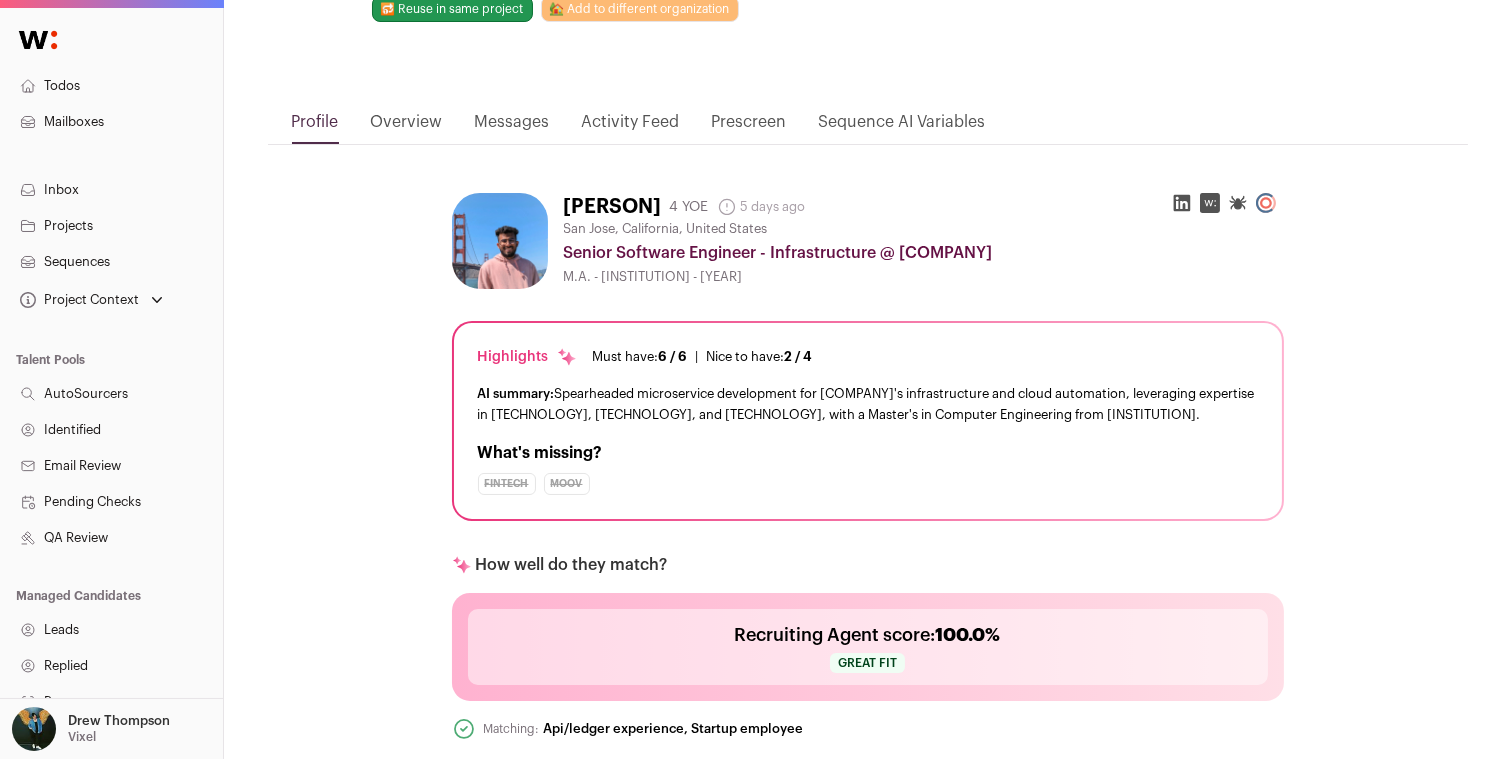 scroll, scrollTop: 145, scrollLeft: 0, axis: vertical 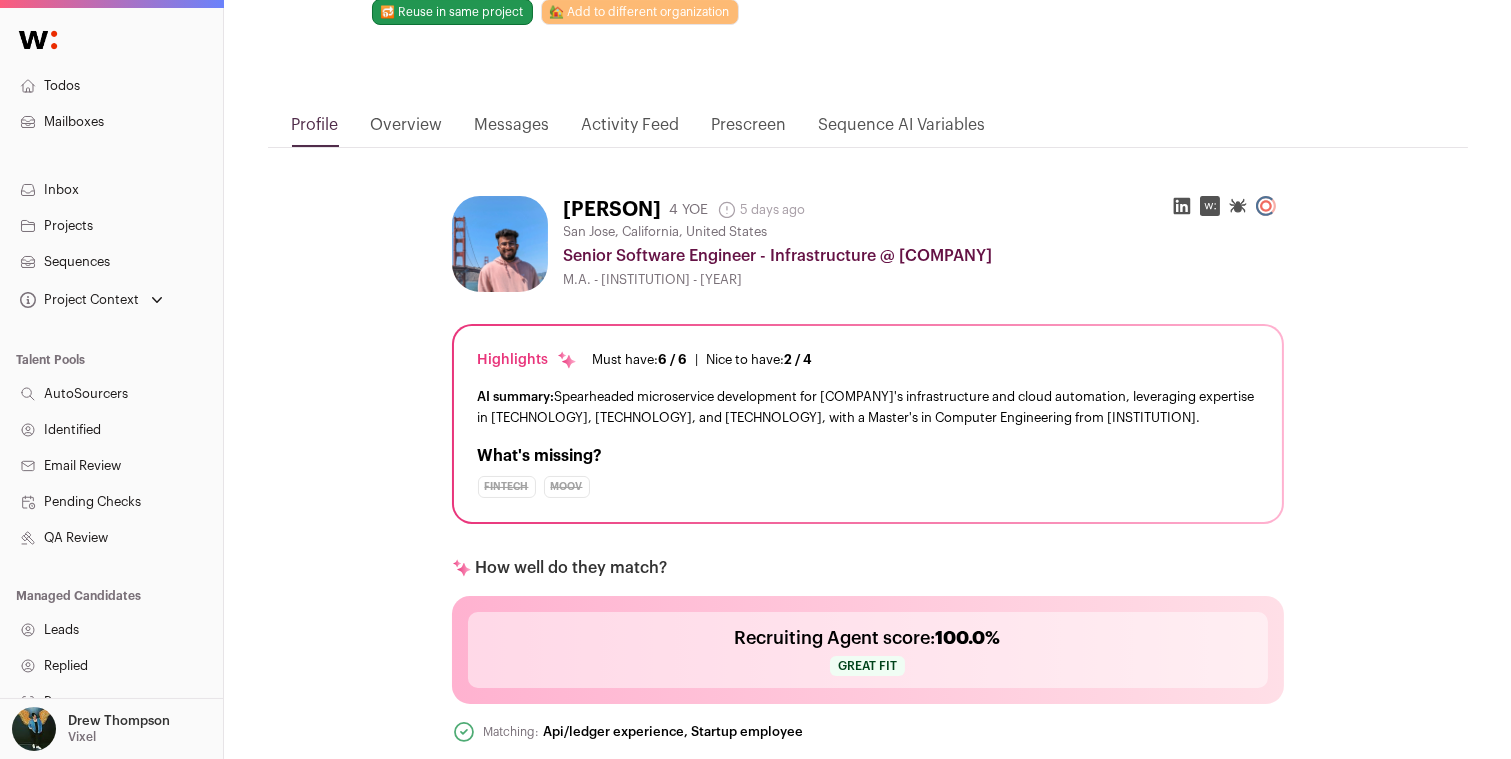 click 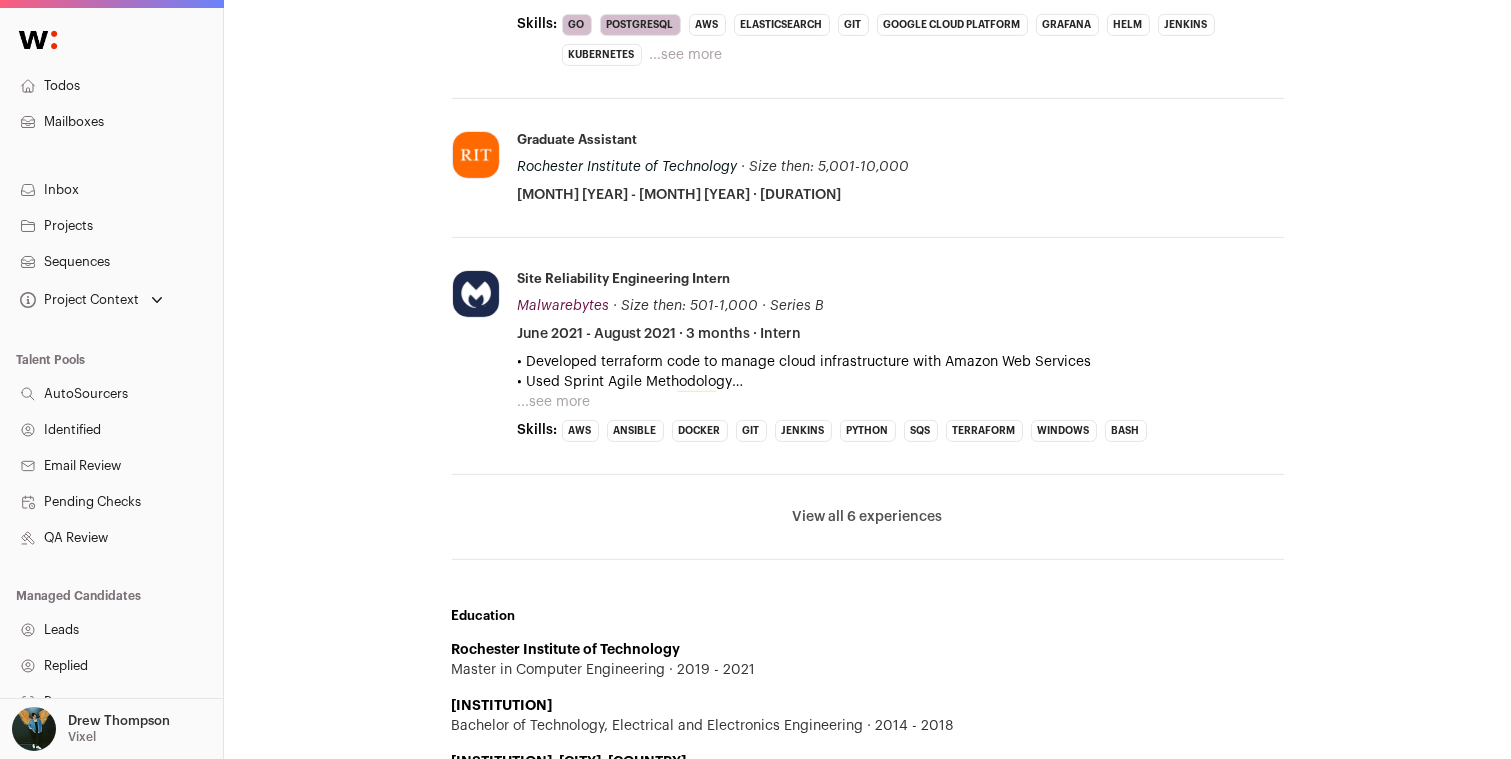 scroll, scrollTop: 1765, scrollLeft: 0, axis: vertical 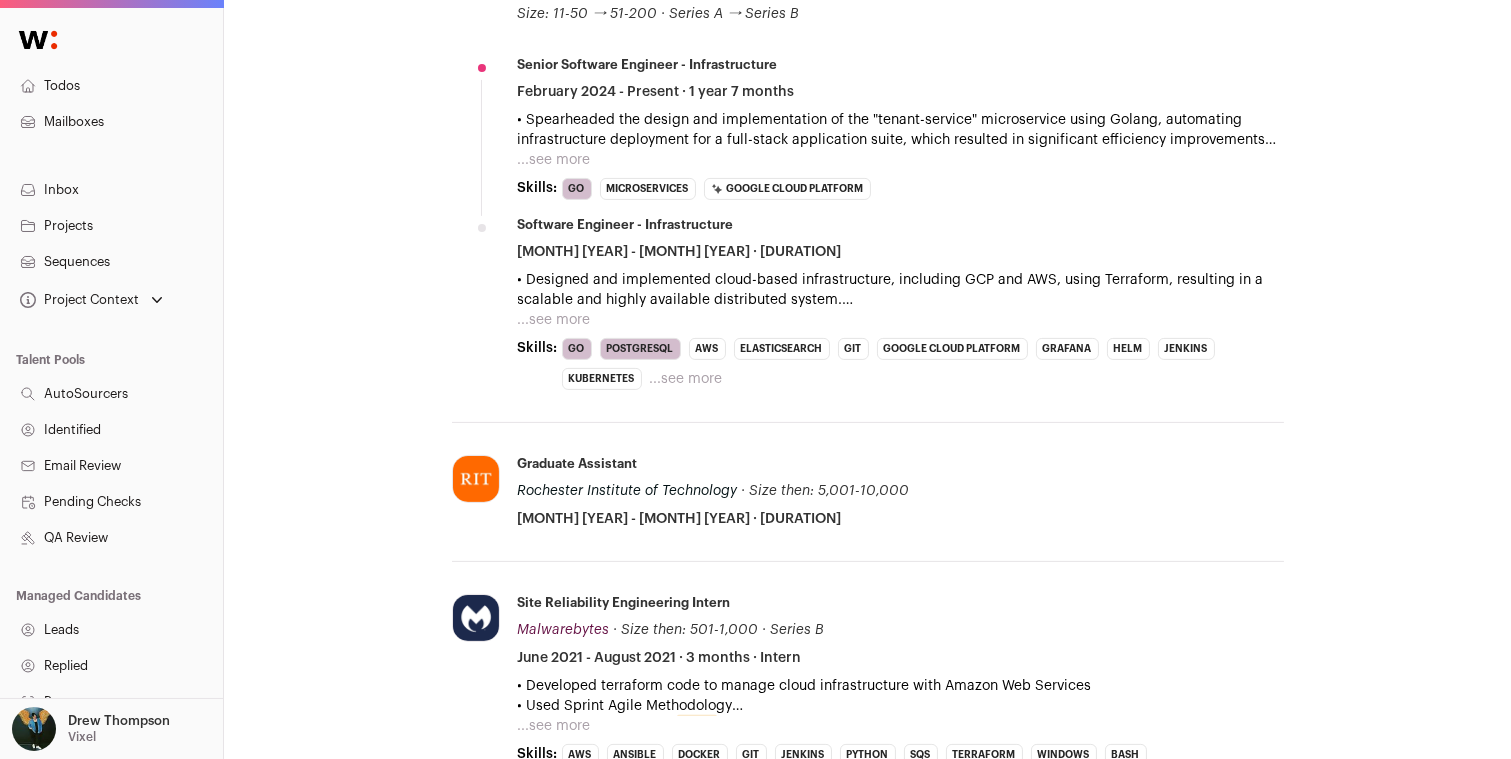 click on "...see more" at bounding box center (686, 379) 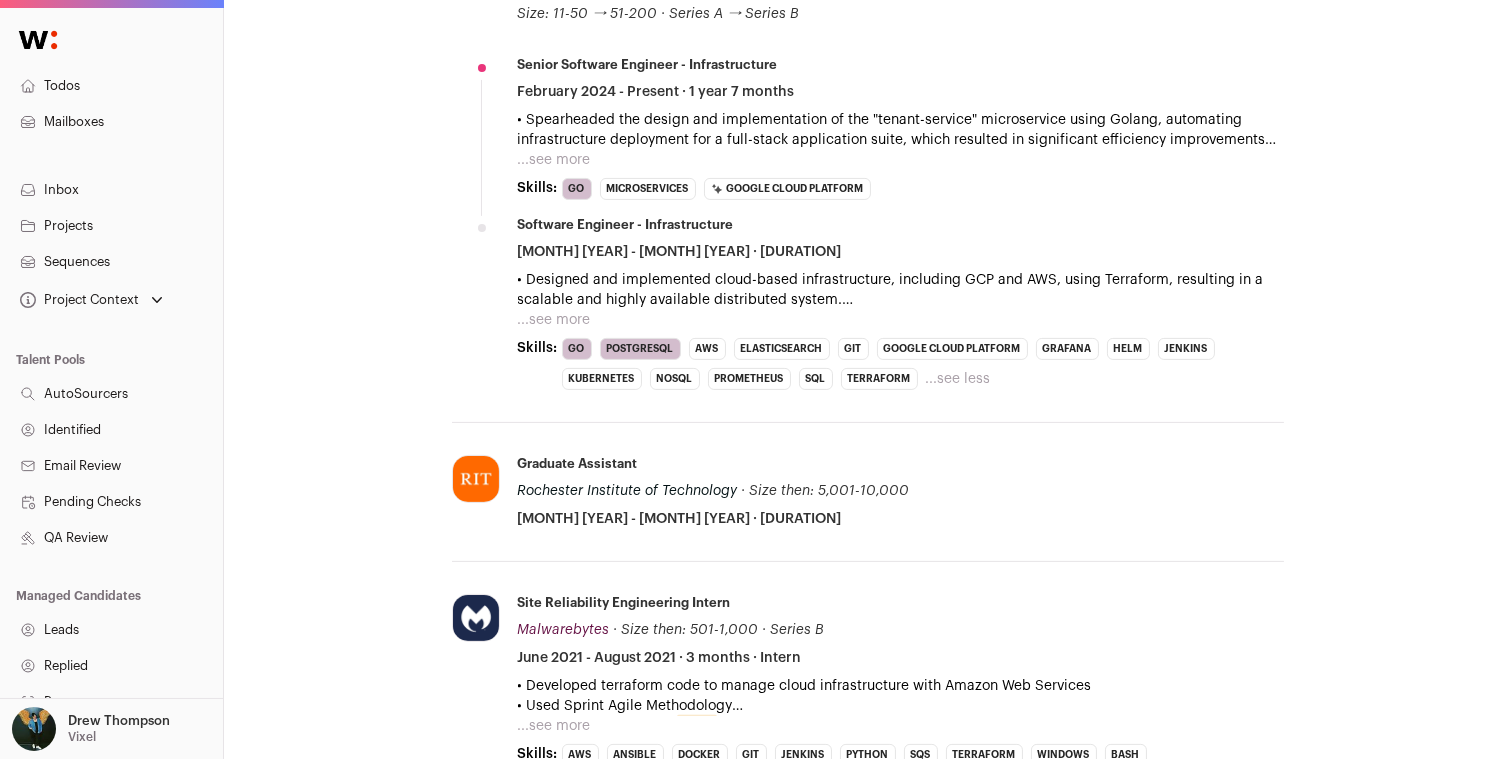 click on "...see more" at bounding box center (554, 160) 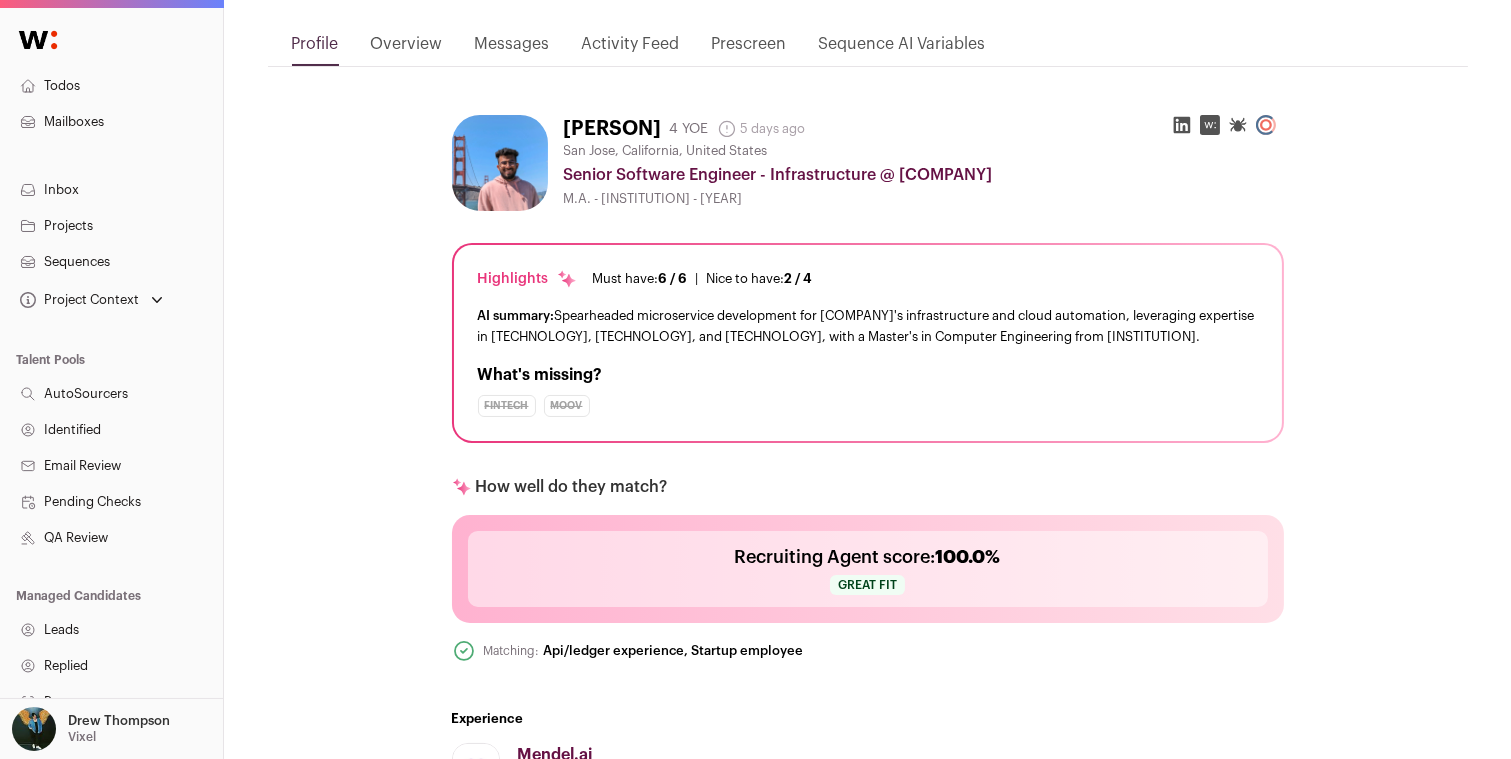 scroll, scrollTop: 0, scrollLeft: 0, axis: both 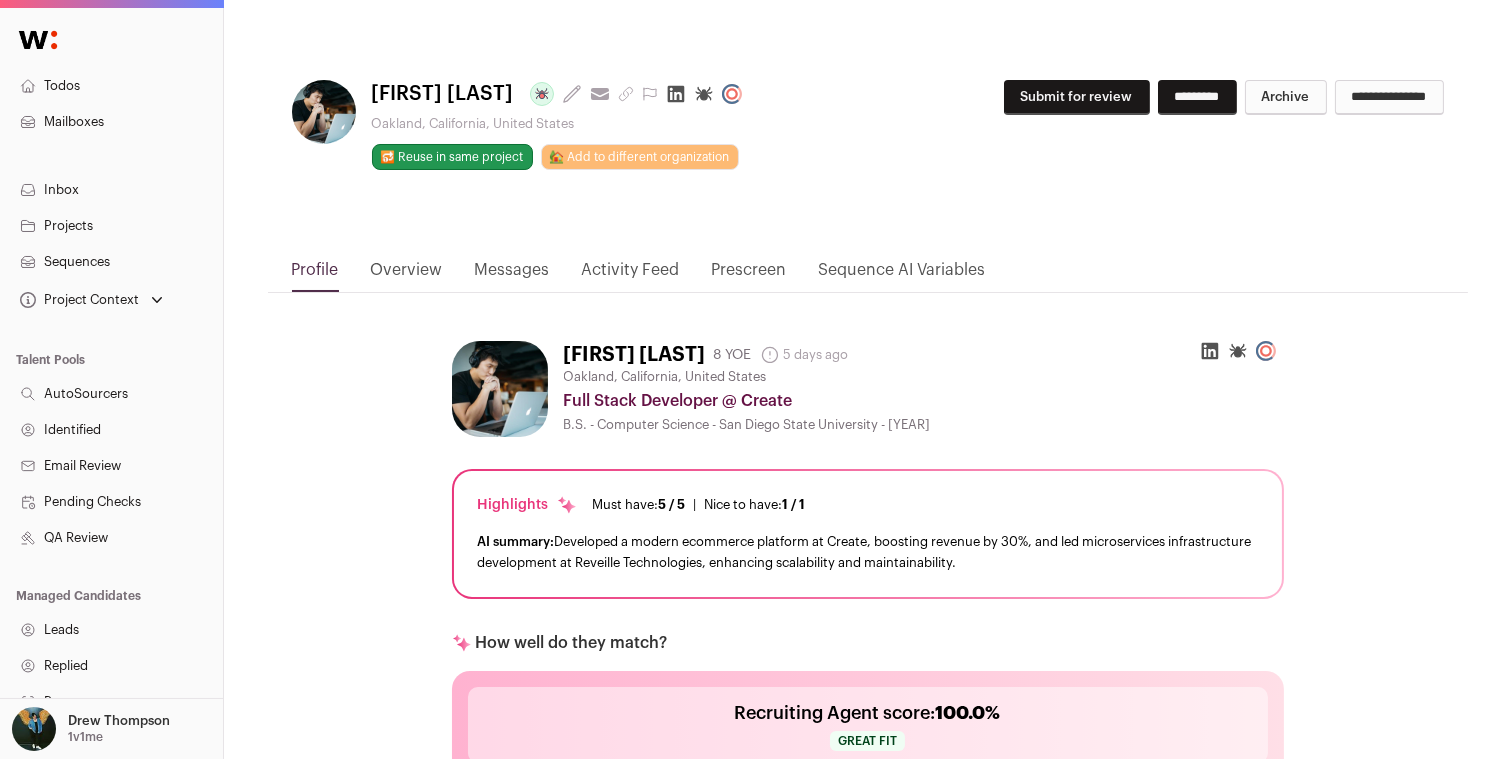 click on "Submit for review" at bounding box center (1077, 97) 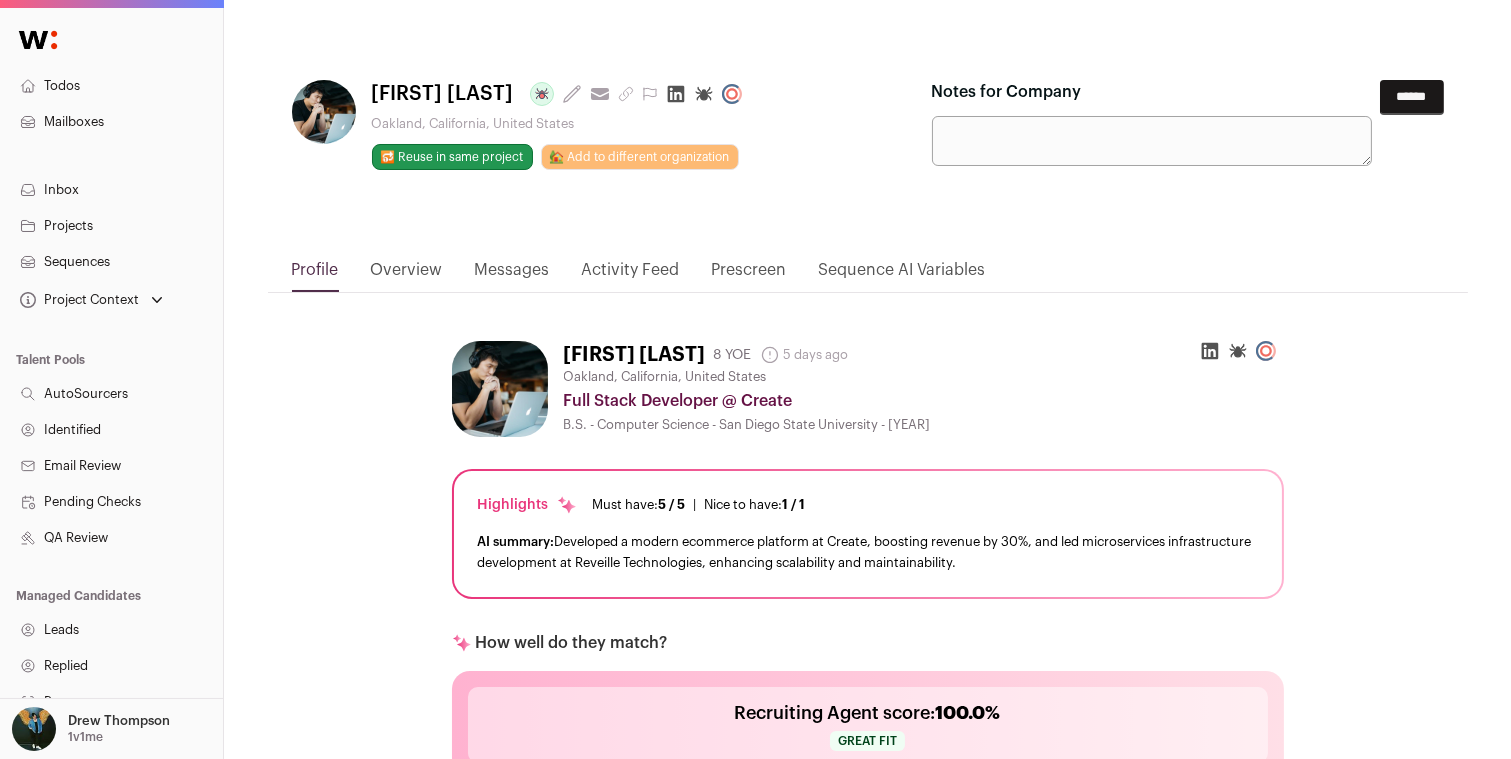 click on "******" at bounding box center [1412, 97] 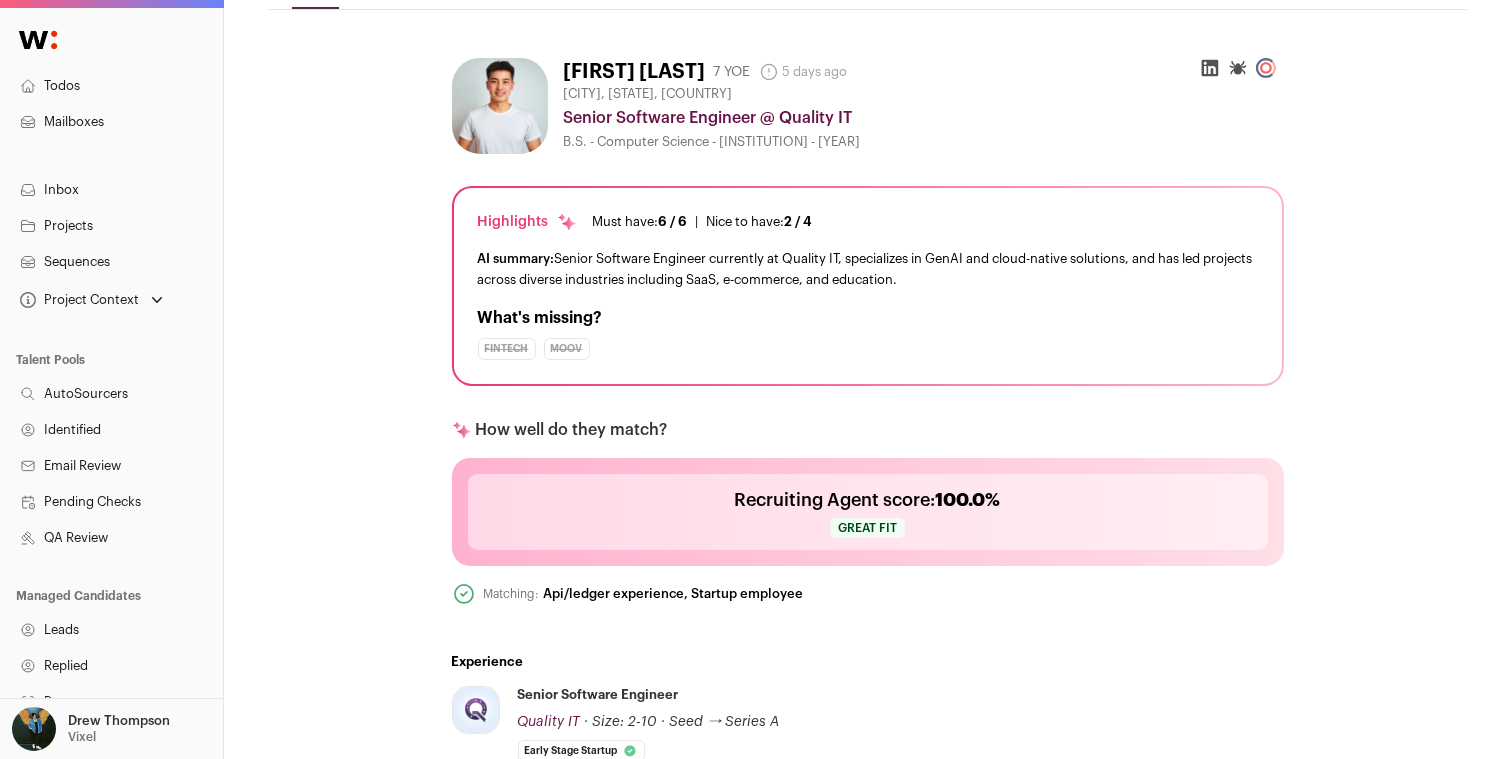 scroll, scrollTop: 81, scrollLeft: 0, axis: vertical 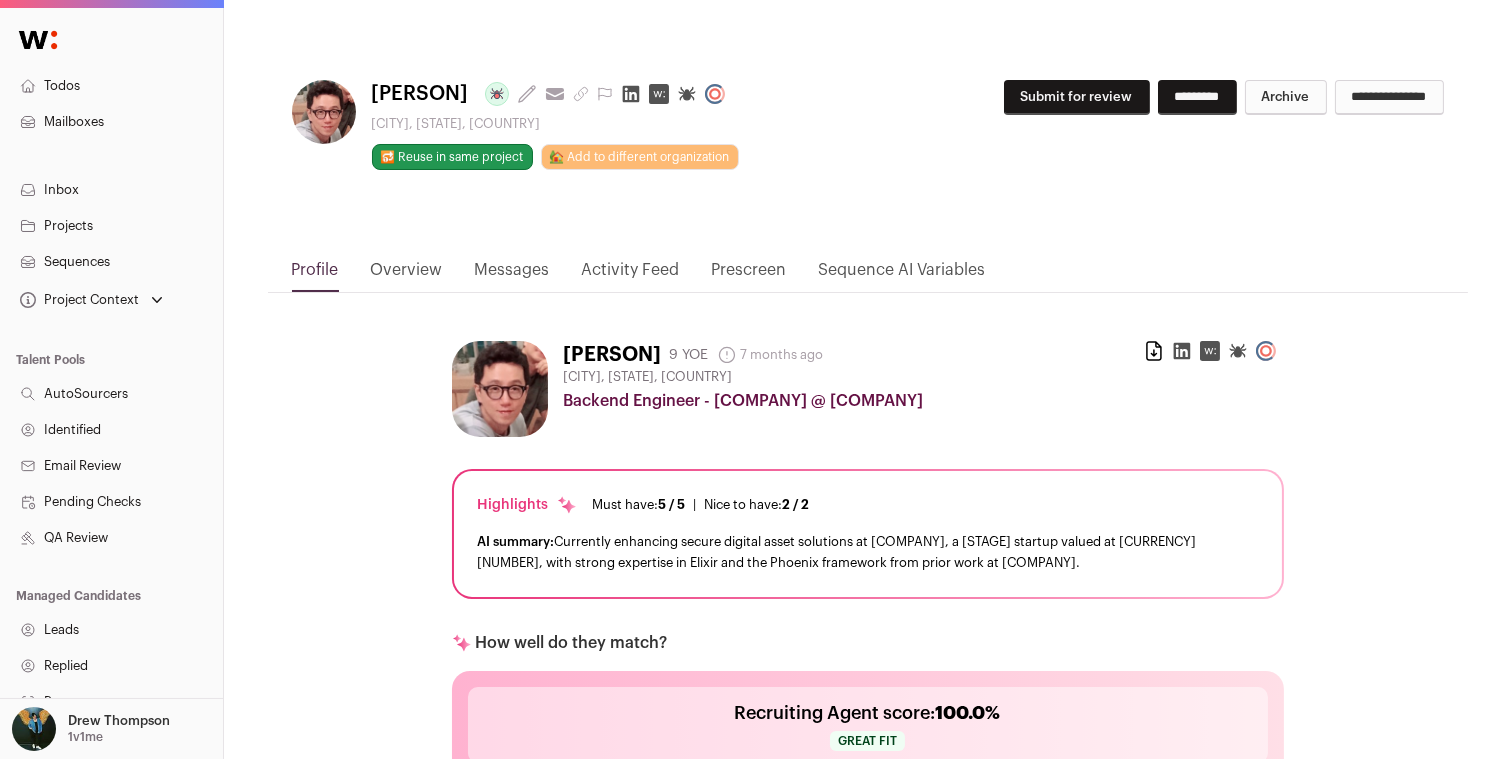 click on "Submit for review" at bounding box center (1077, 97) 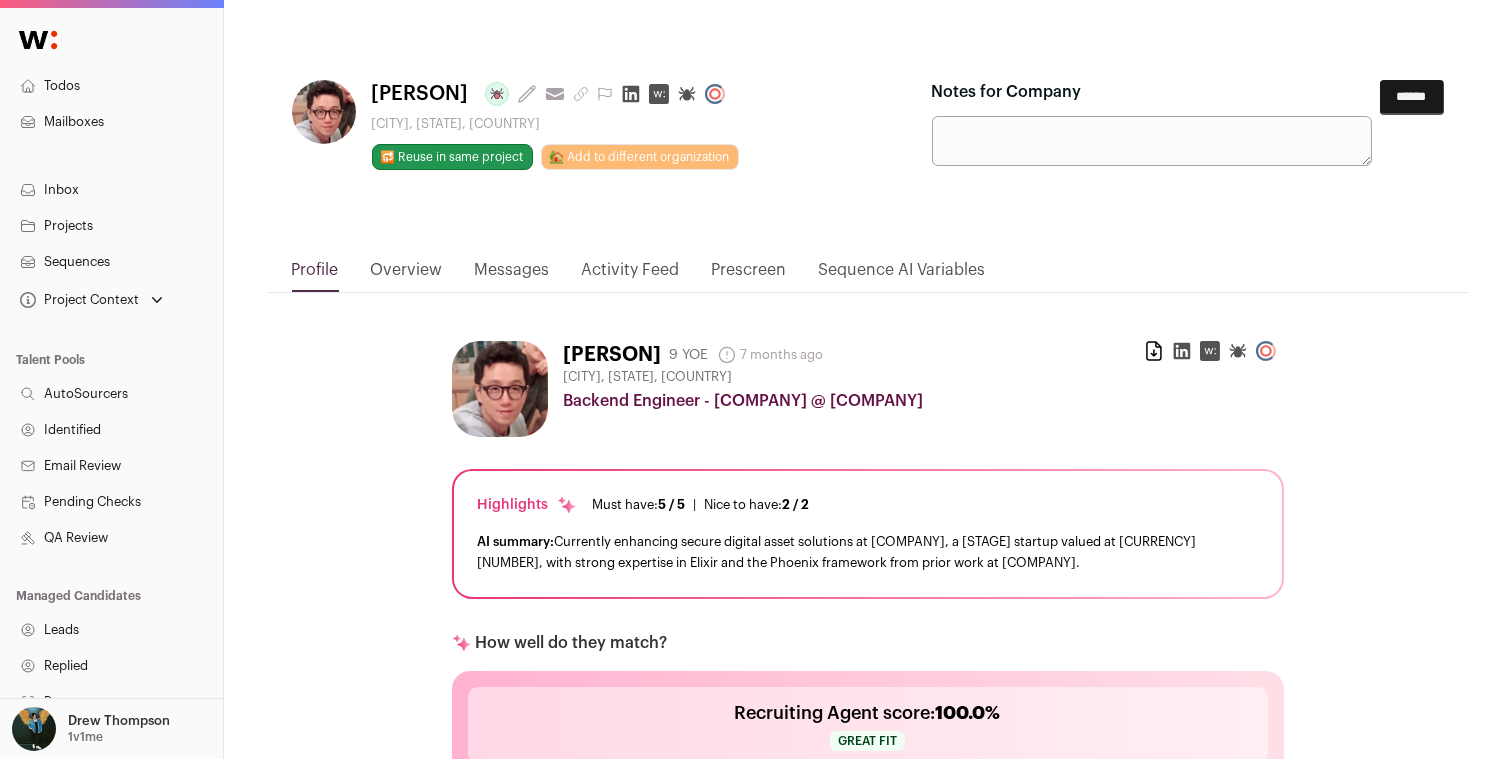 click on "******" at bounding box center [1412, 97] 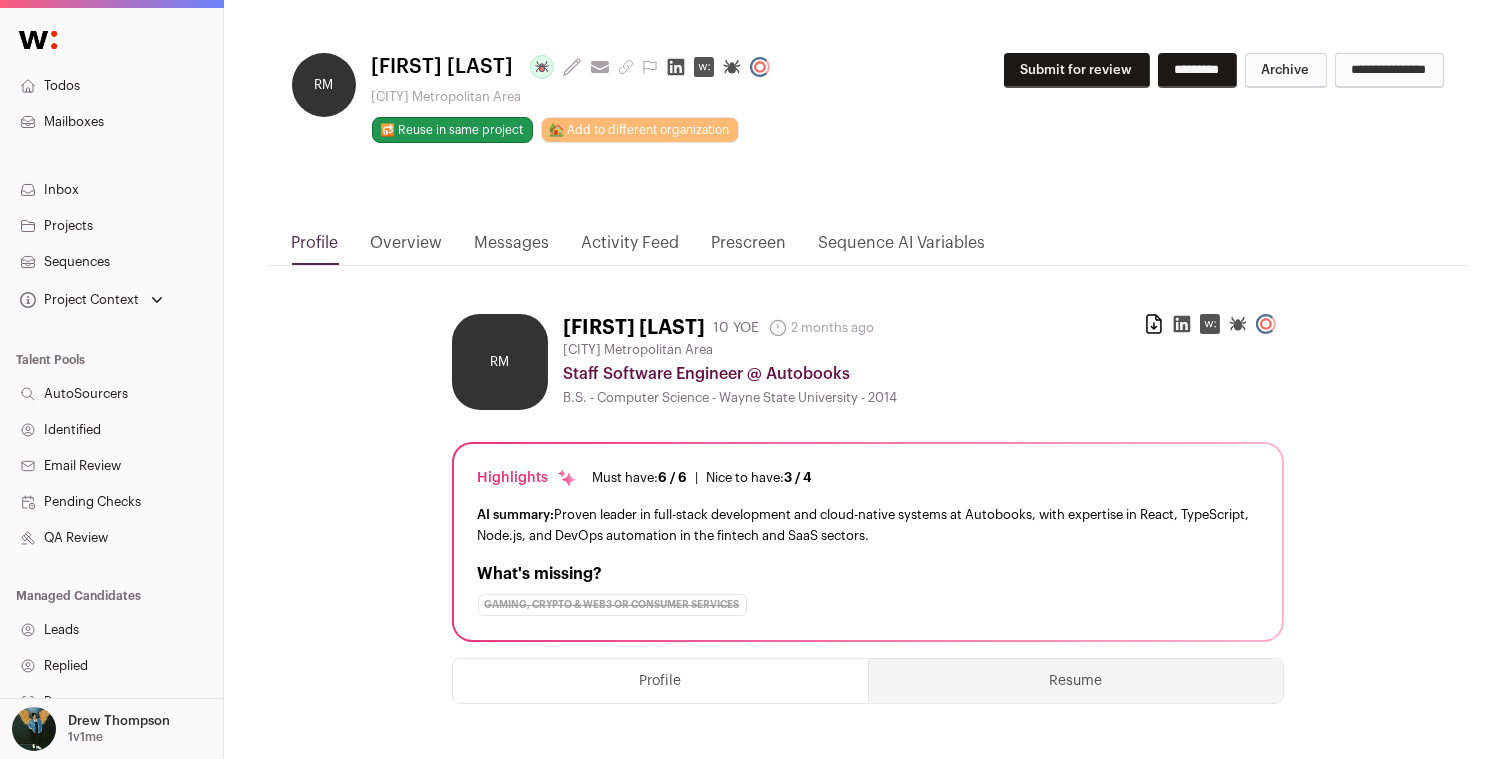 scroll, scrollTop: 0, scrollLeft: 0, axis: both 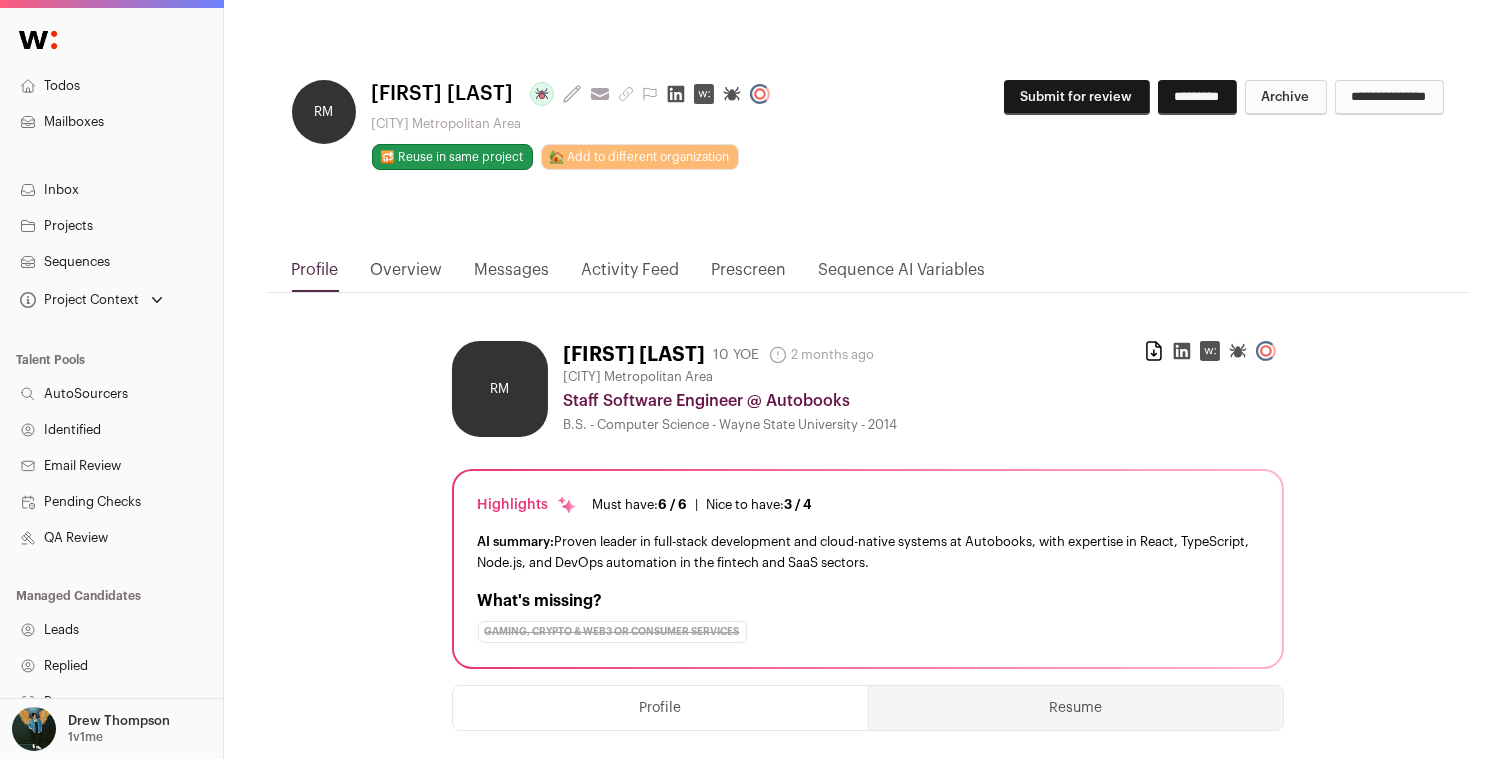click on "[INITIALS]
[FIRST] [LAST]
Last update:  2 months ago
View most recent conversation in Front
[CITY] Metropolitan Area
🔂 Reuse in same project
🏡 Add to different organization
Submit for review" at bounding box center (868, 153) 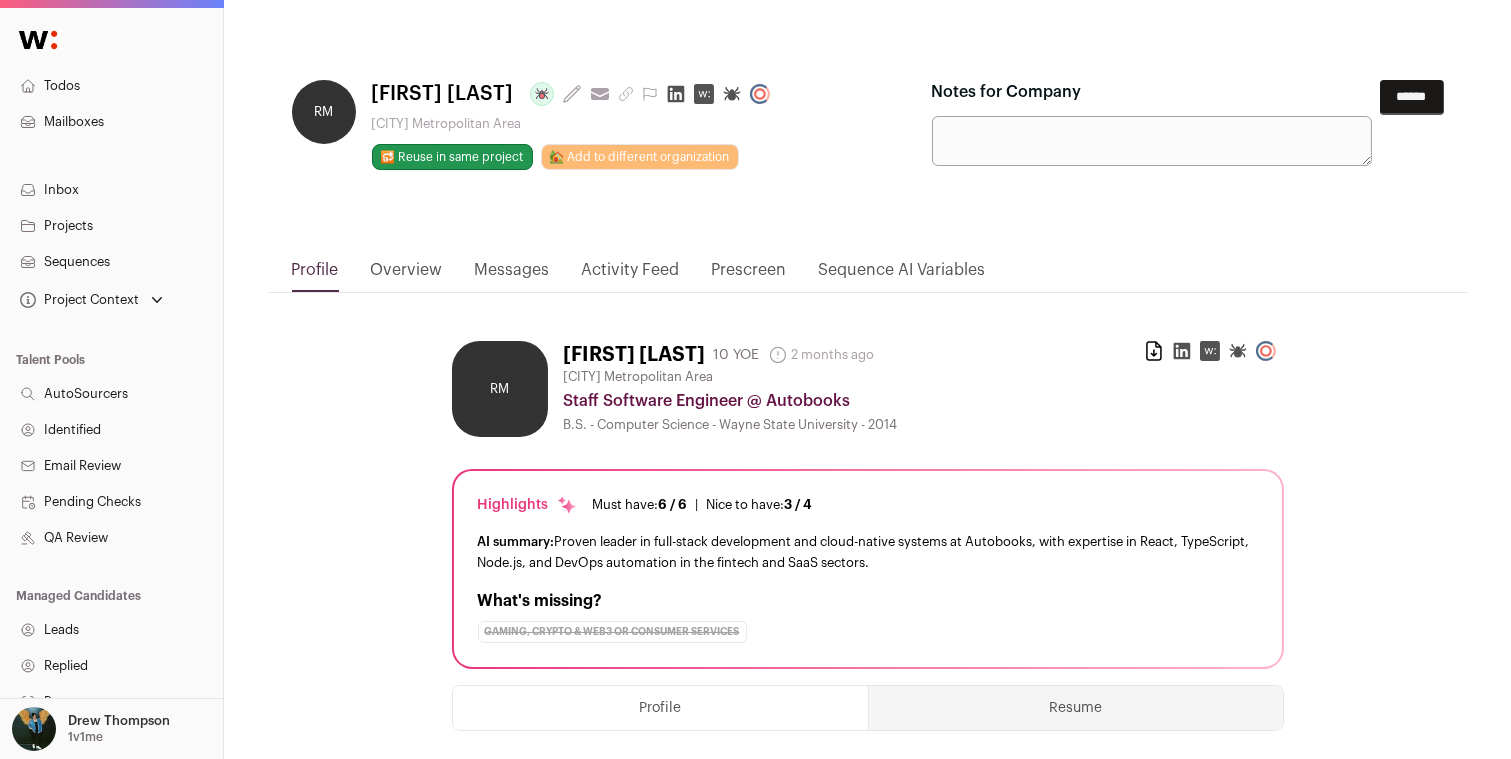 click on "******" at bounding box center [1412, 97] 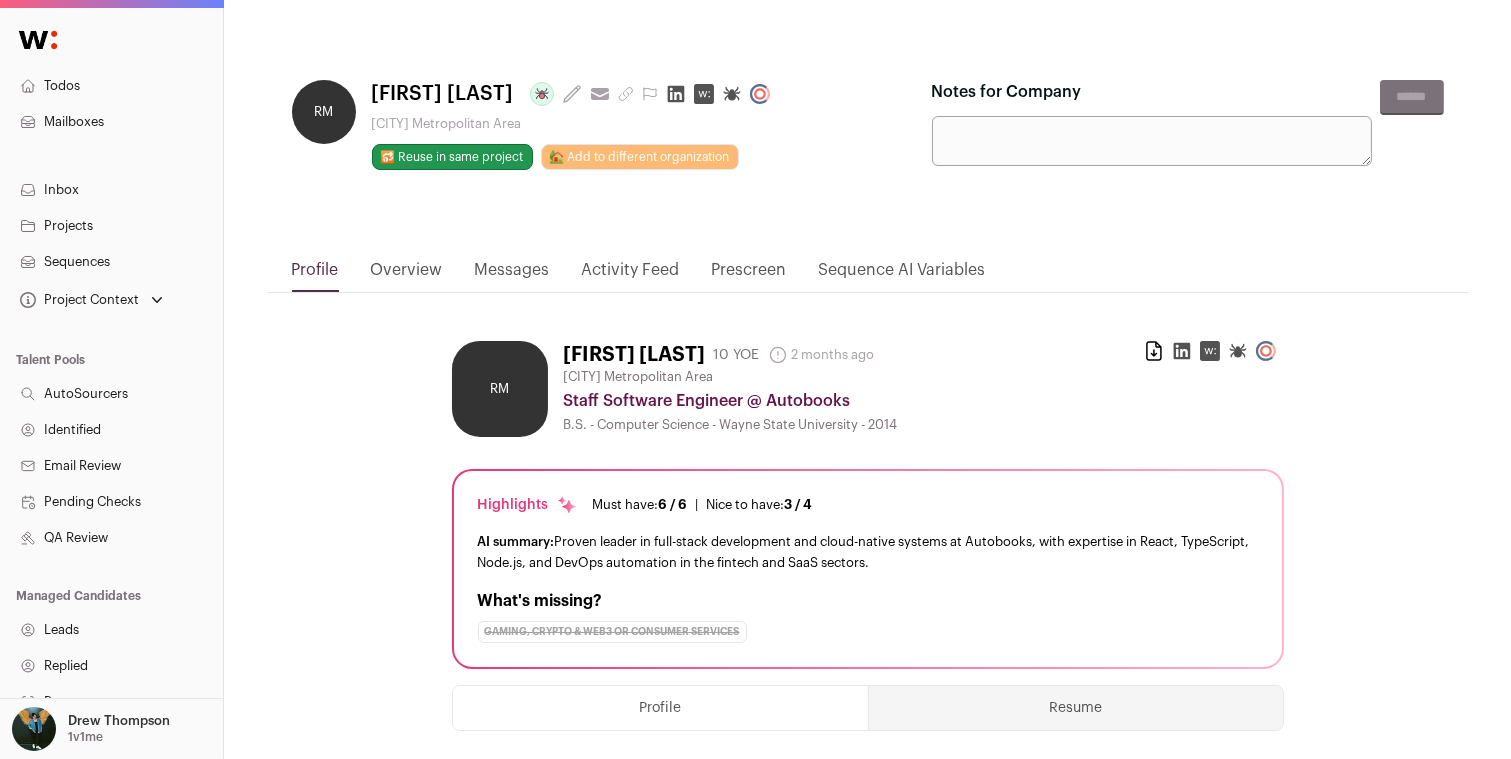 drag, startPoint x: 1374, startPoint y: 104, endPoint x: 1034, endPoint y: 1, distance: 355.25906 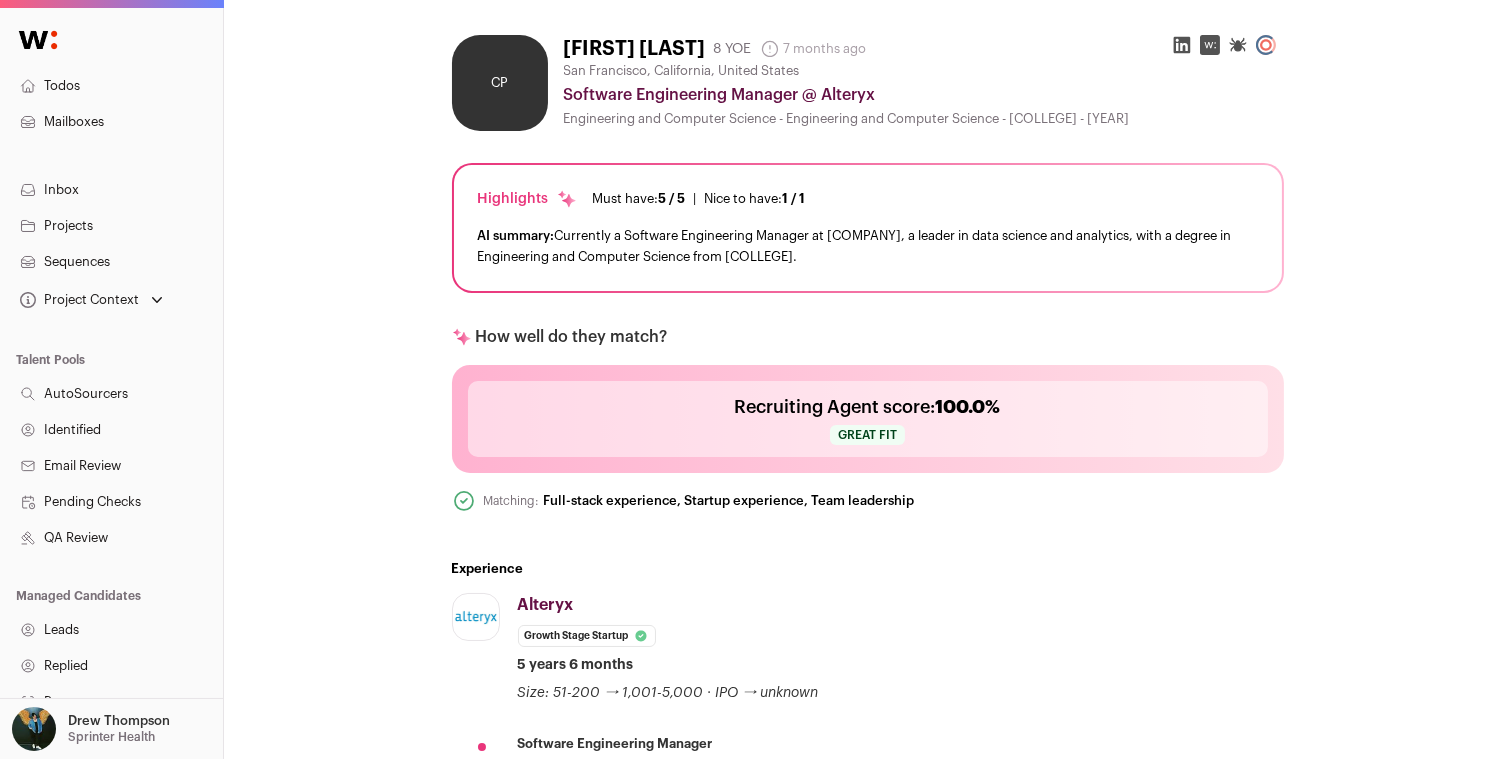scroll, scrollTop: 0, scrollLeft: 0, axis: both 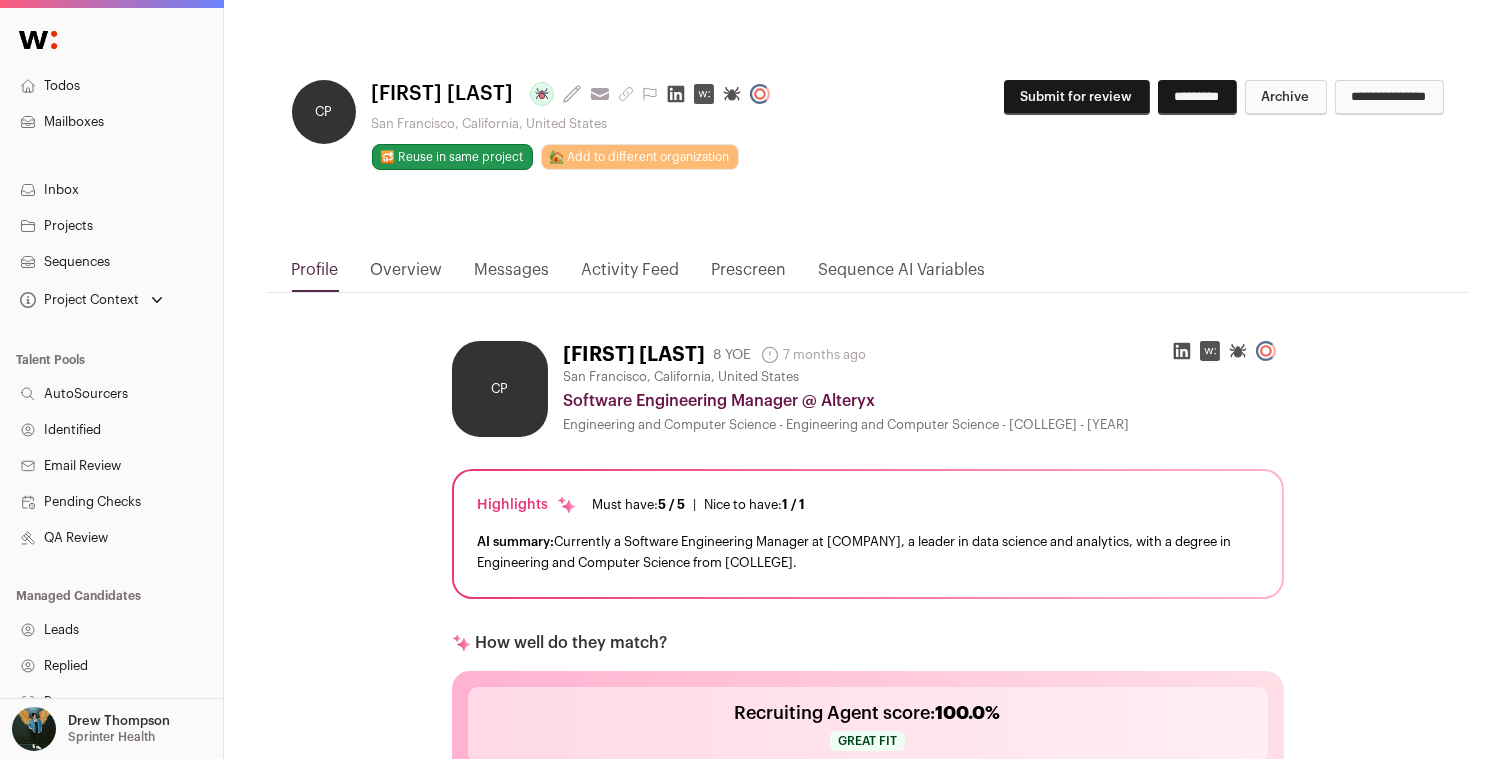 click on "Submit for review" at bounding box center [1077, 97] 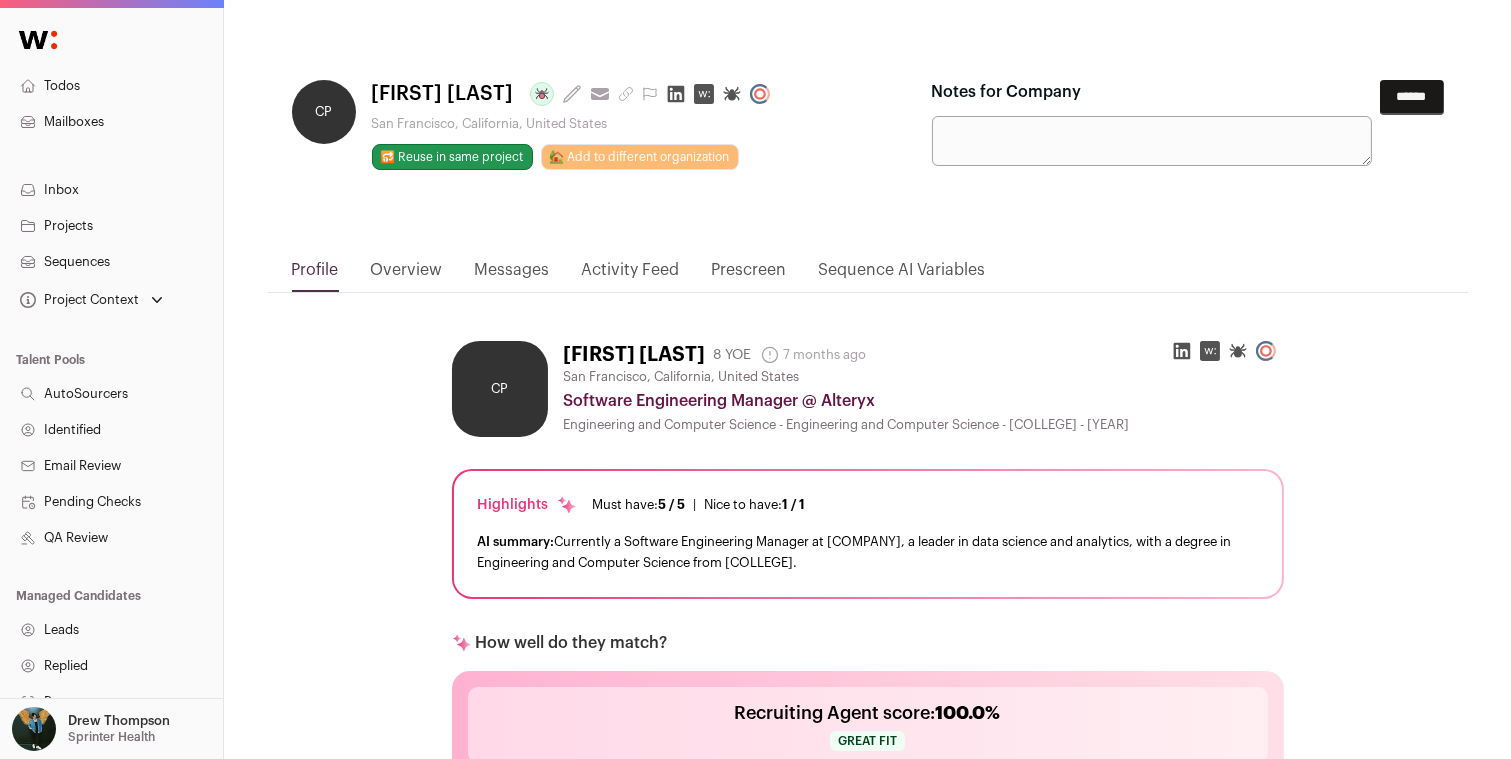 click on "******" at bounding box center [1412, 97] 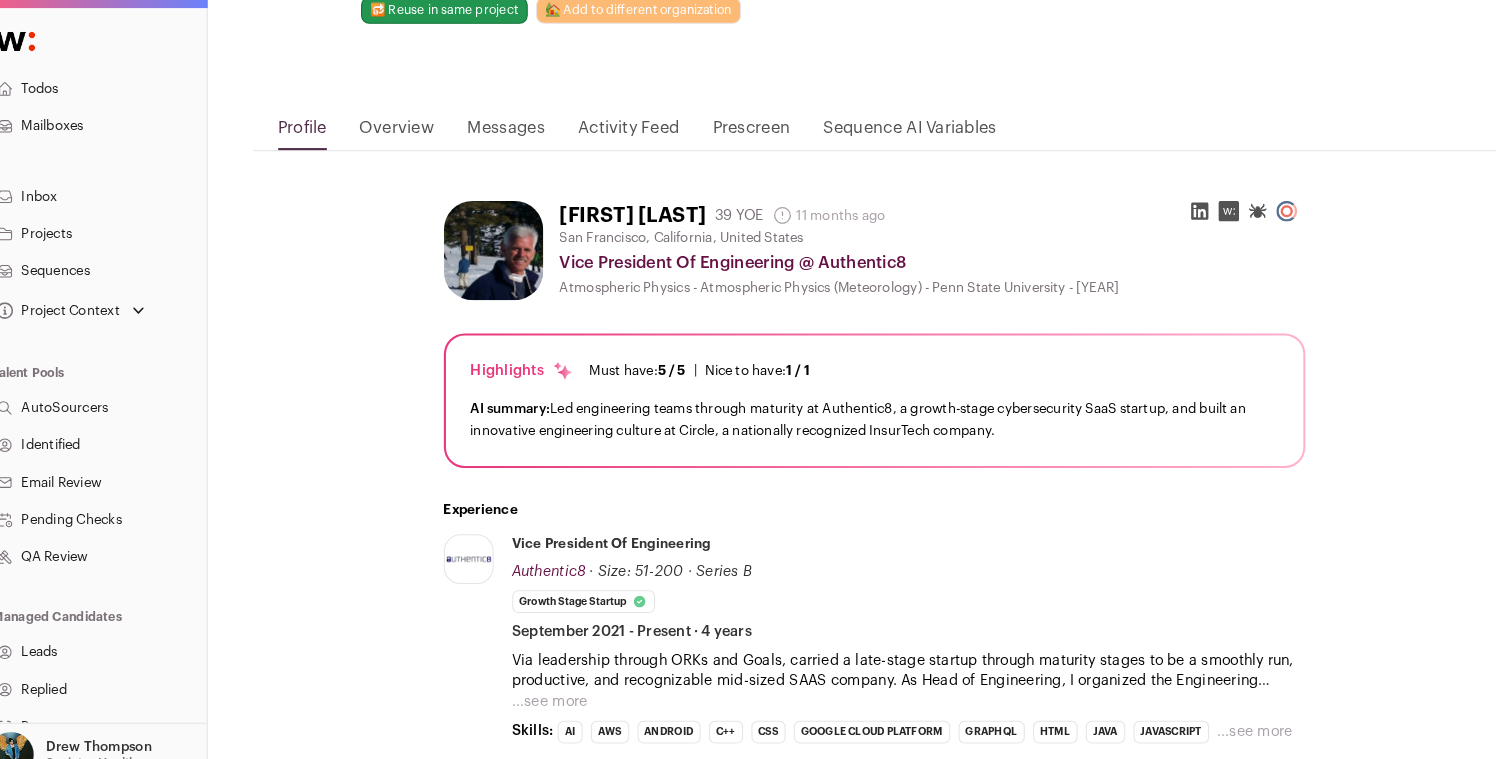 scroll, scrollTop: 142, scrollLeft: 0, axis: vertical 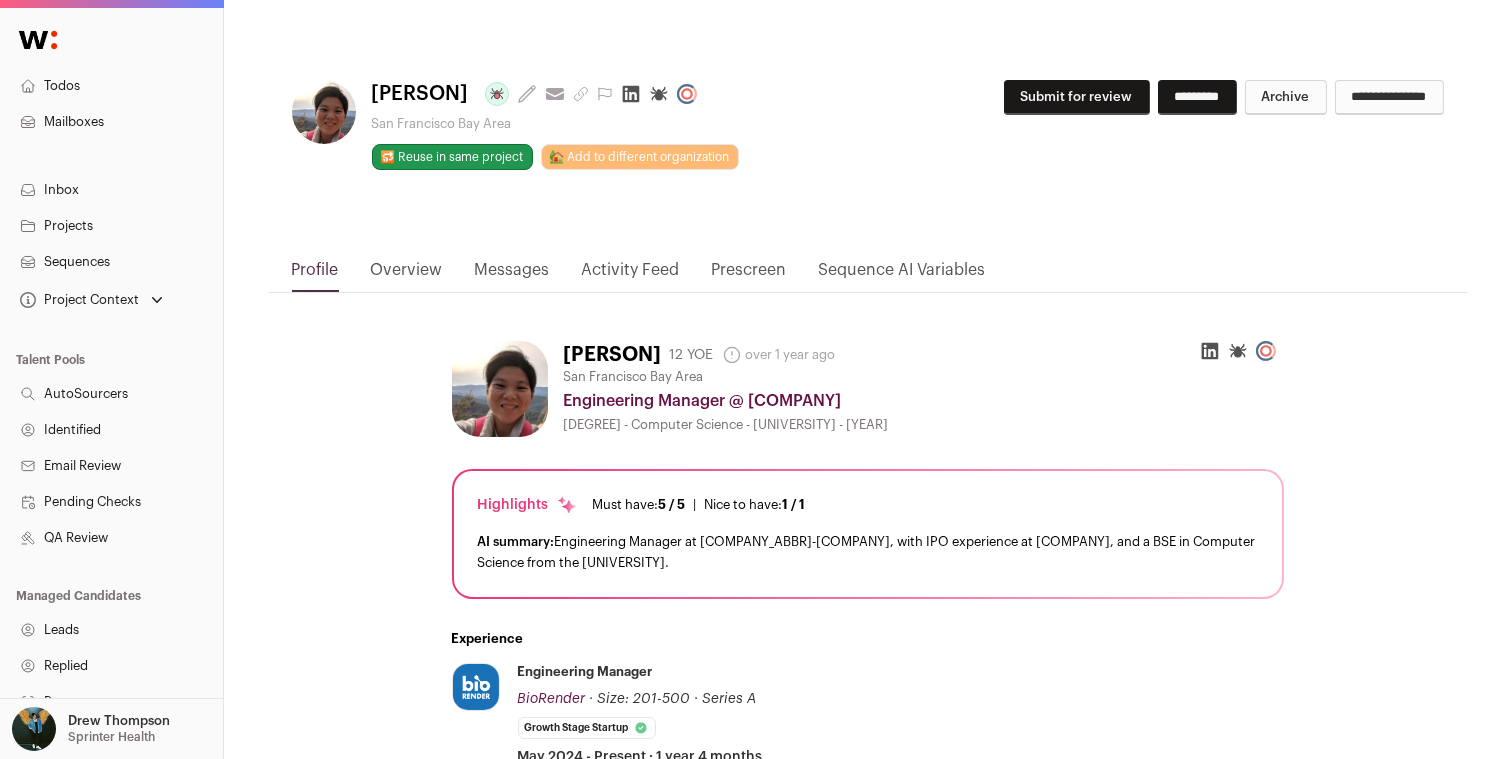 click on "Sandy Sun
Last update:  5 days ago
View most recent conversation in Front
San Francisco Bay Area
🔂 Reuse in same project
🏡 Add to different organization
Submit for review
*********
Archive" at bounding box center (868, 153) 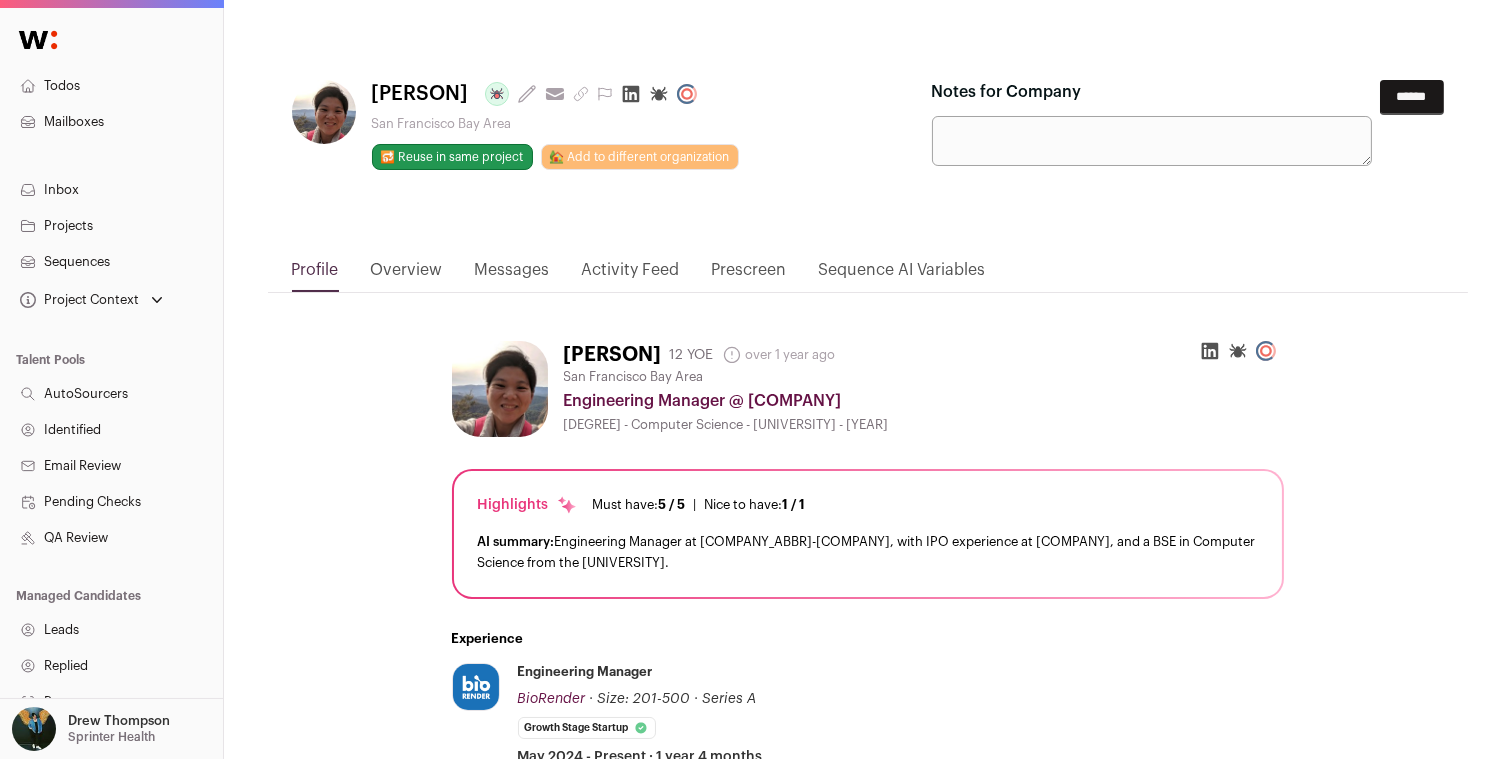 click on "******" at bounding box center (1412, 97) 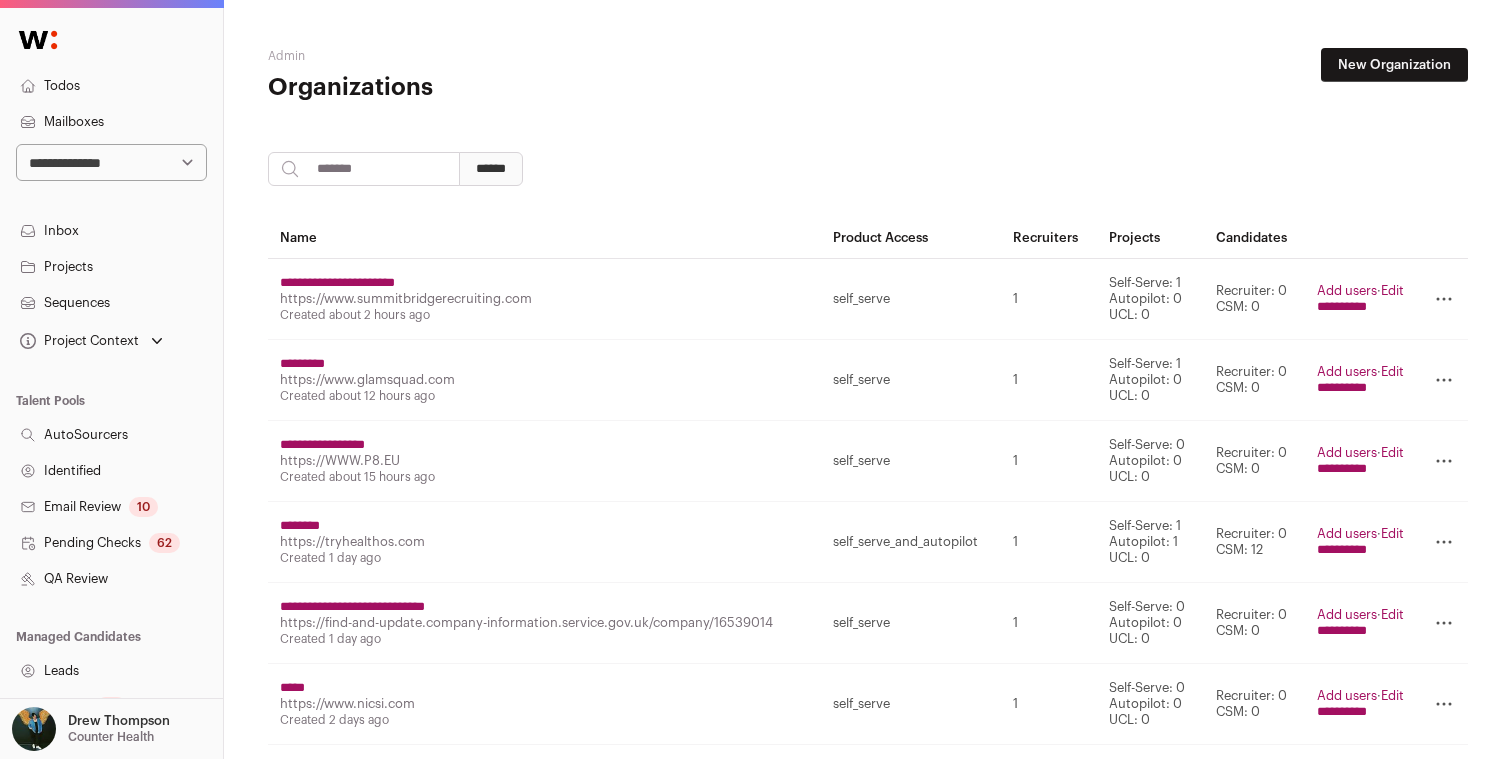 scroll, scrollTop: 0, scrollLeft: 0, axis: both 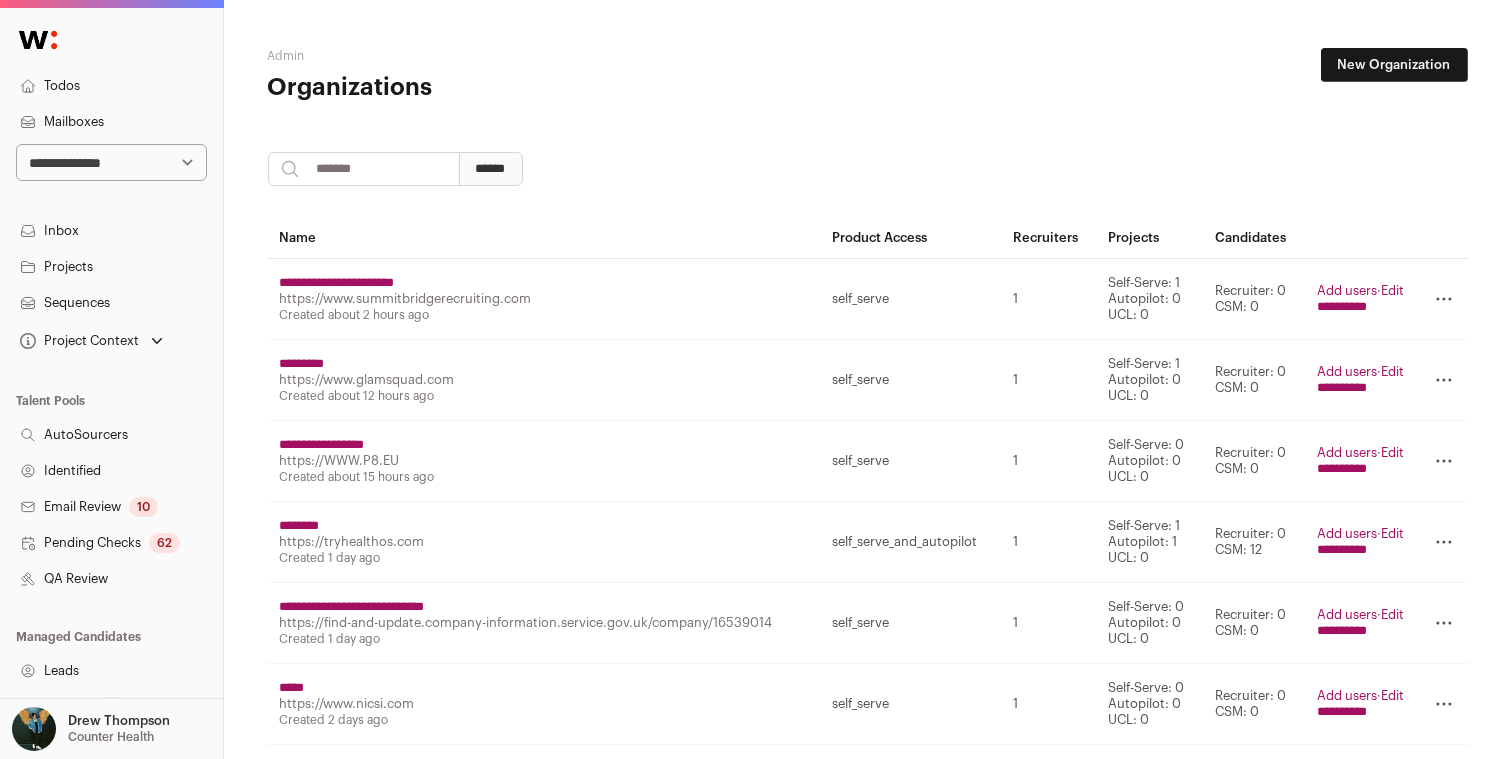 click on "**********" at bounding box center [111, 162] 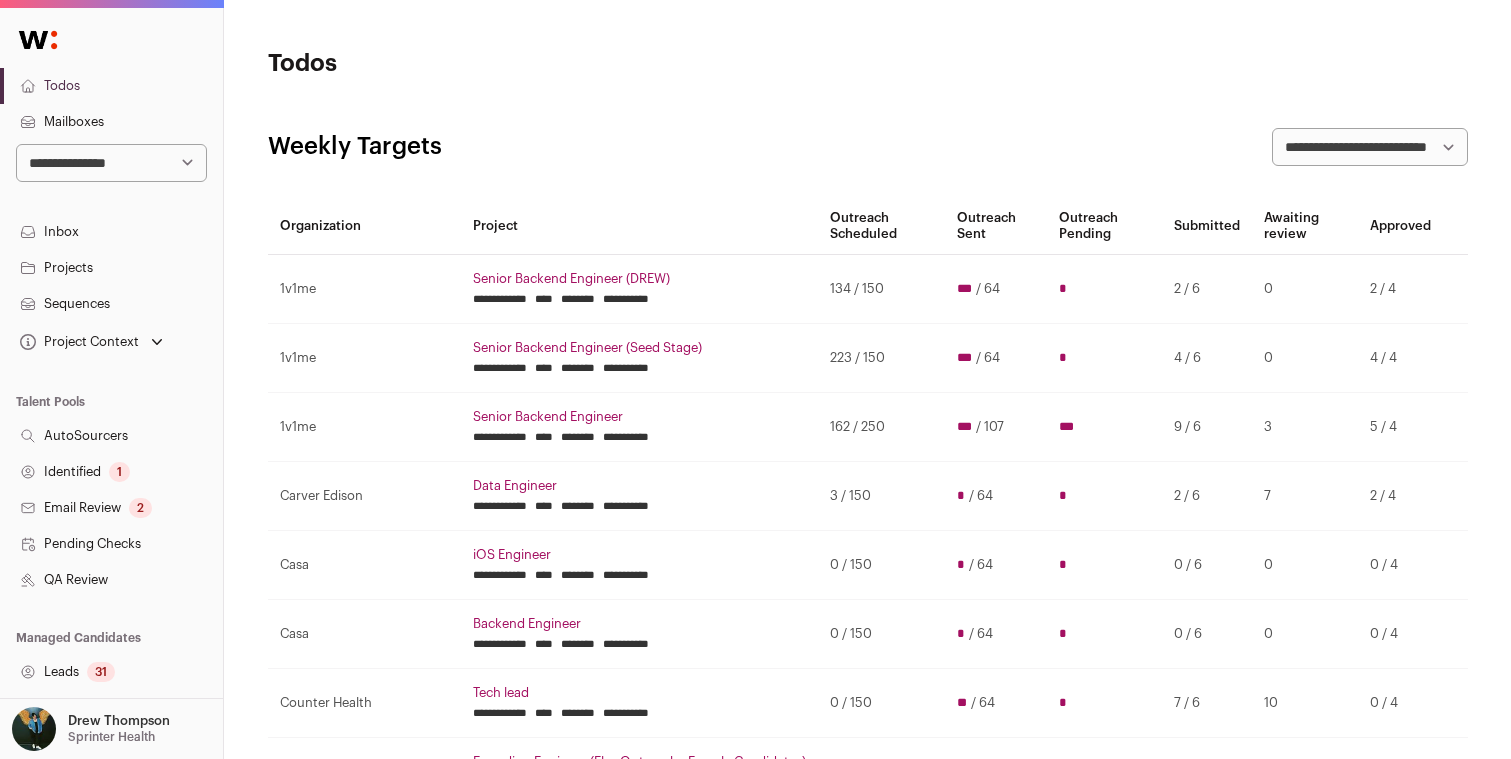 scroll, scrollTop: 0, scrollLeft: 0, axis: both 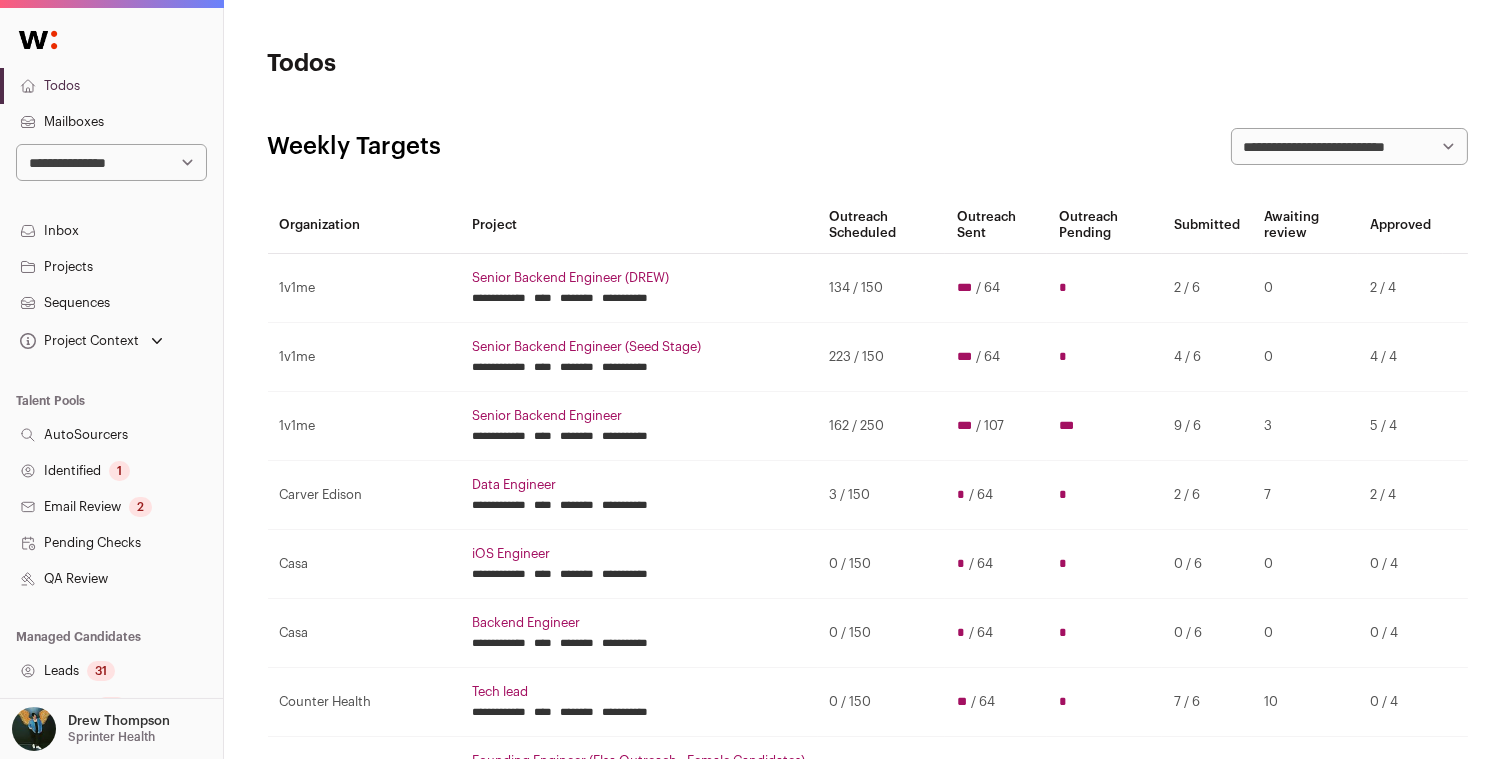 click on "Sequences" at bounding box center (111, 303) 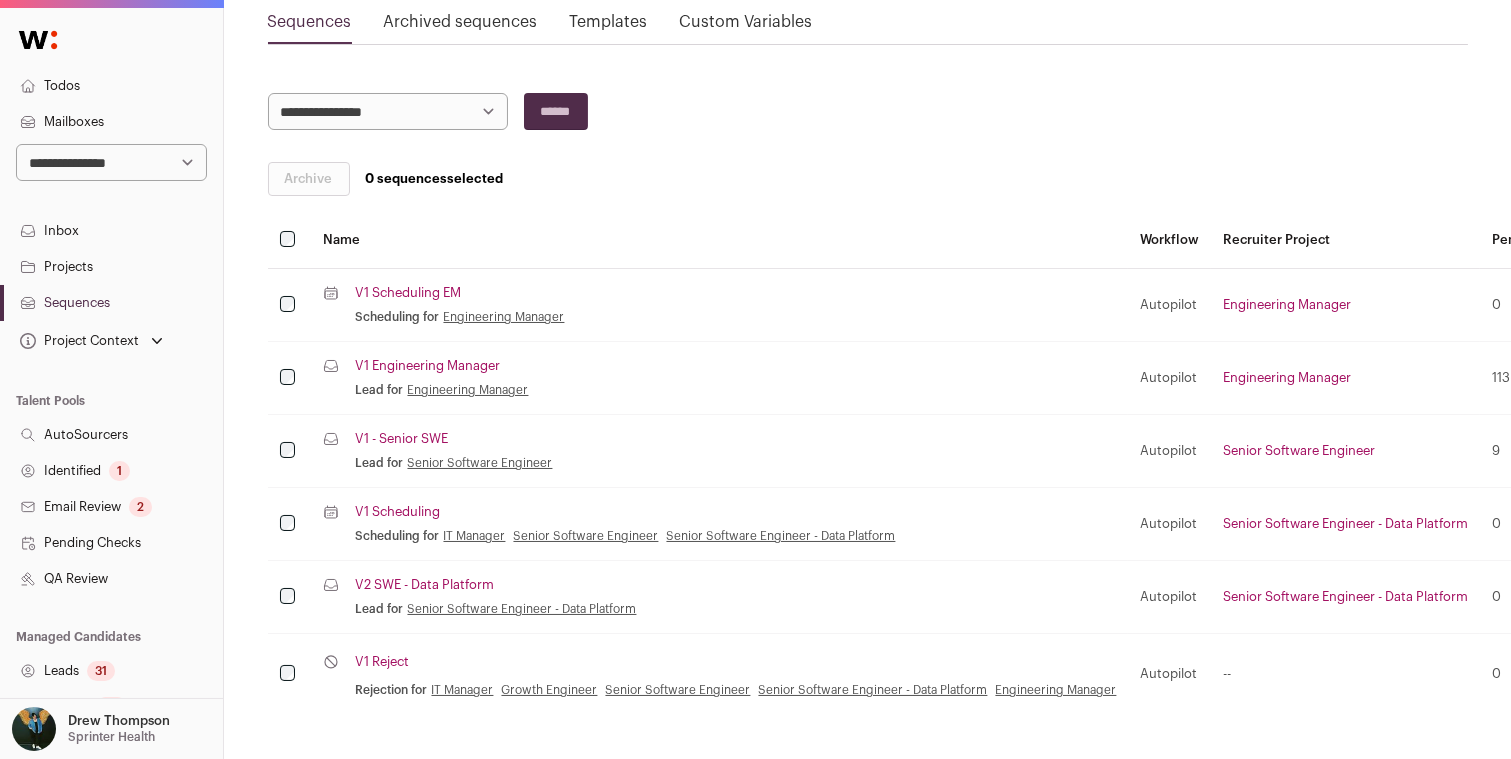 scroll, scrollTop: 264, scrollLeft: 0, axis: vertical 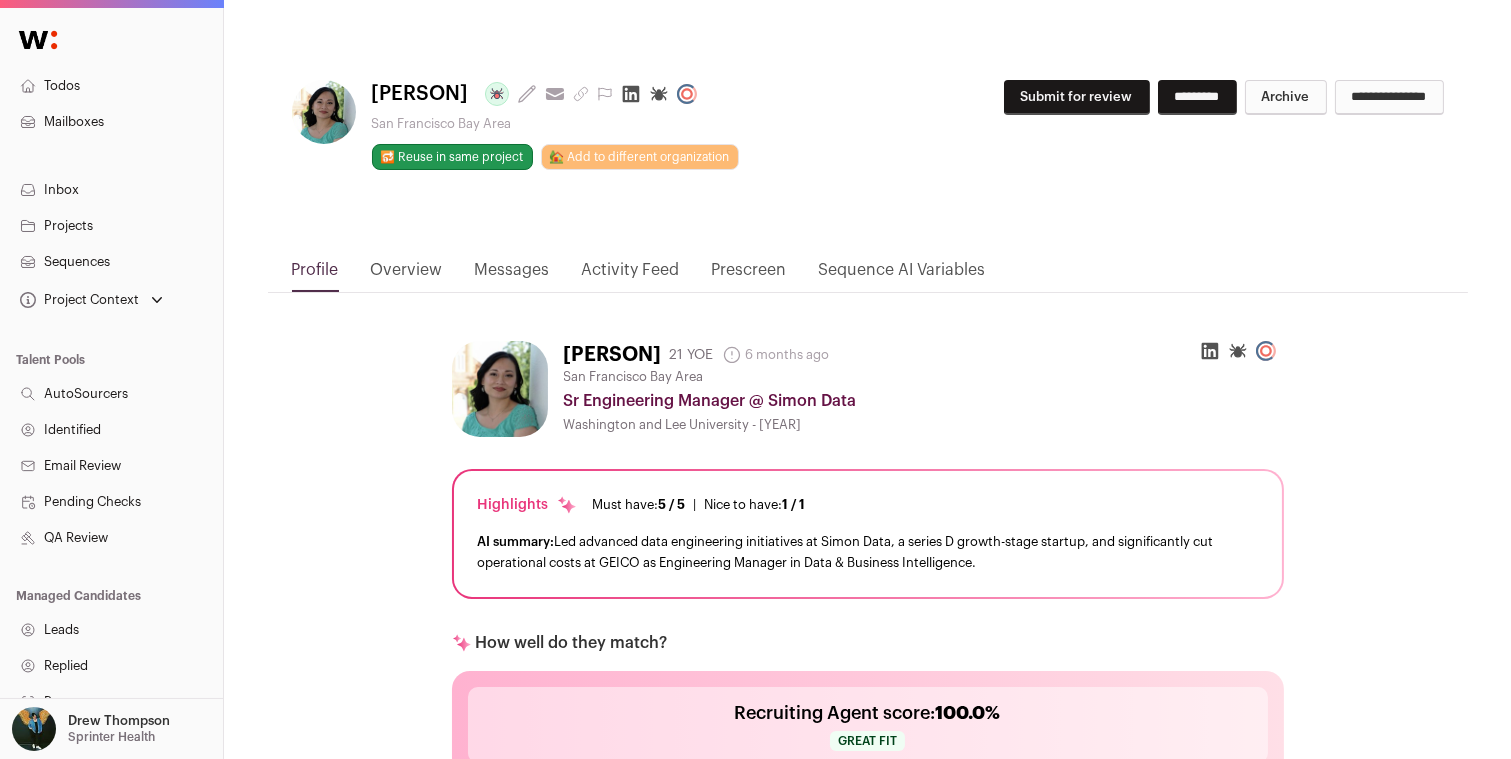 click on "Submit for review" at bounding box center (1077, 97) 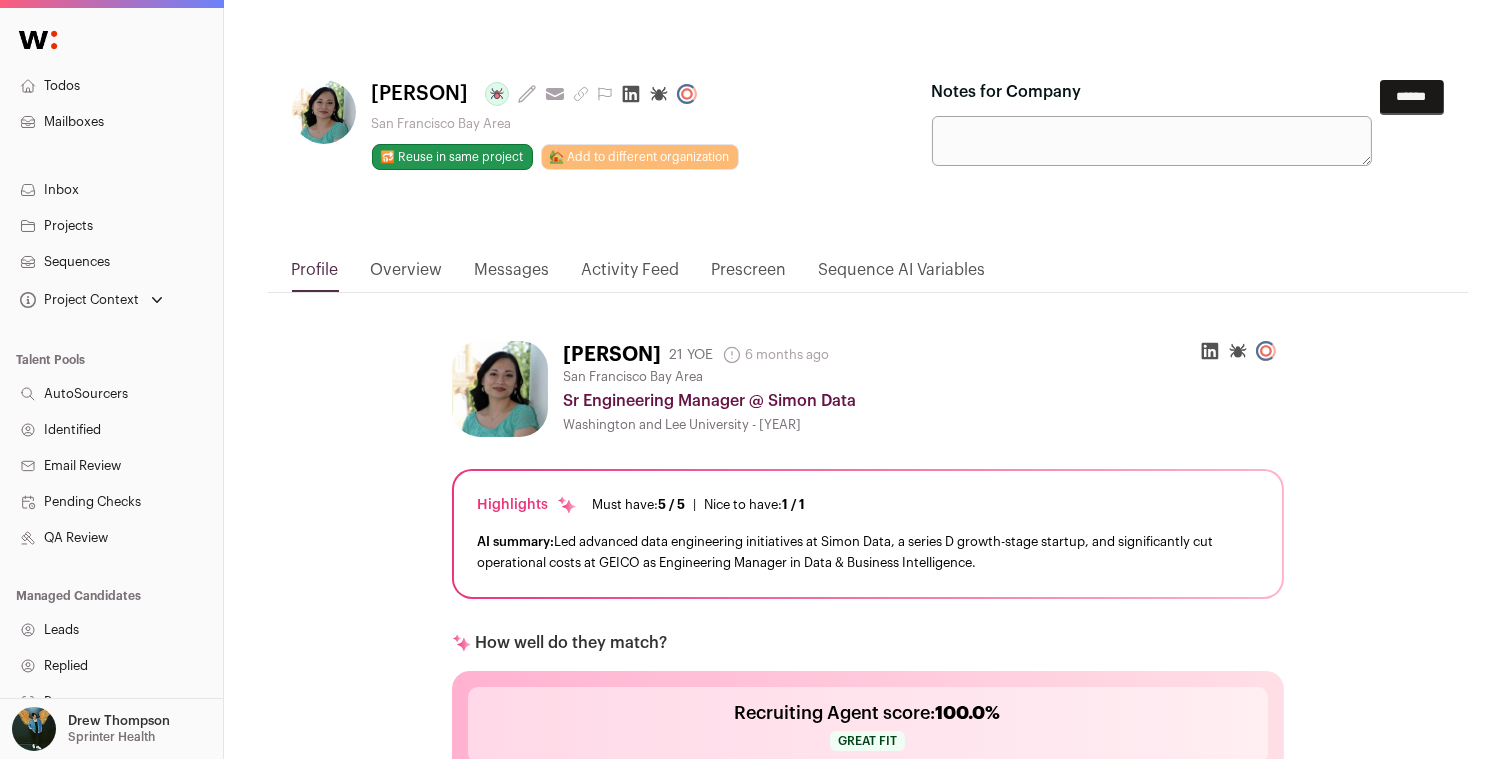 click on "******" at bounding box center (1412, 97) 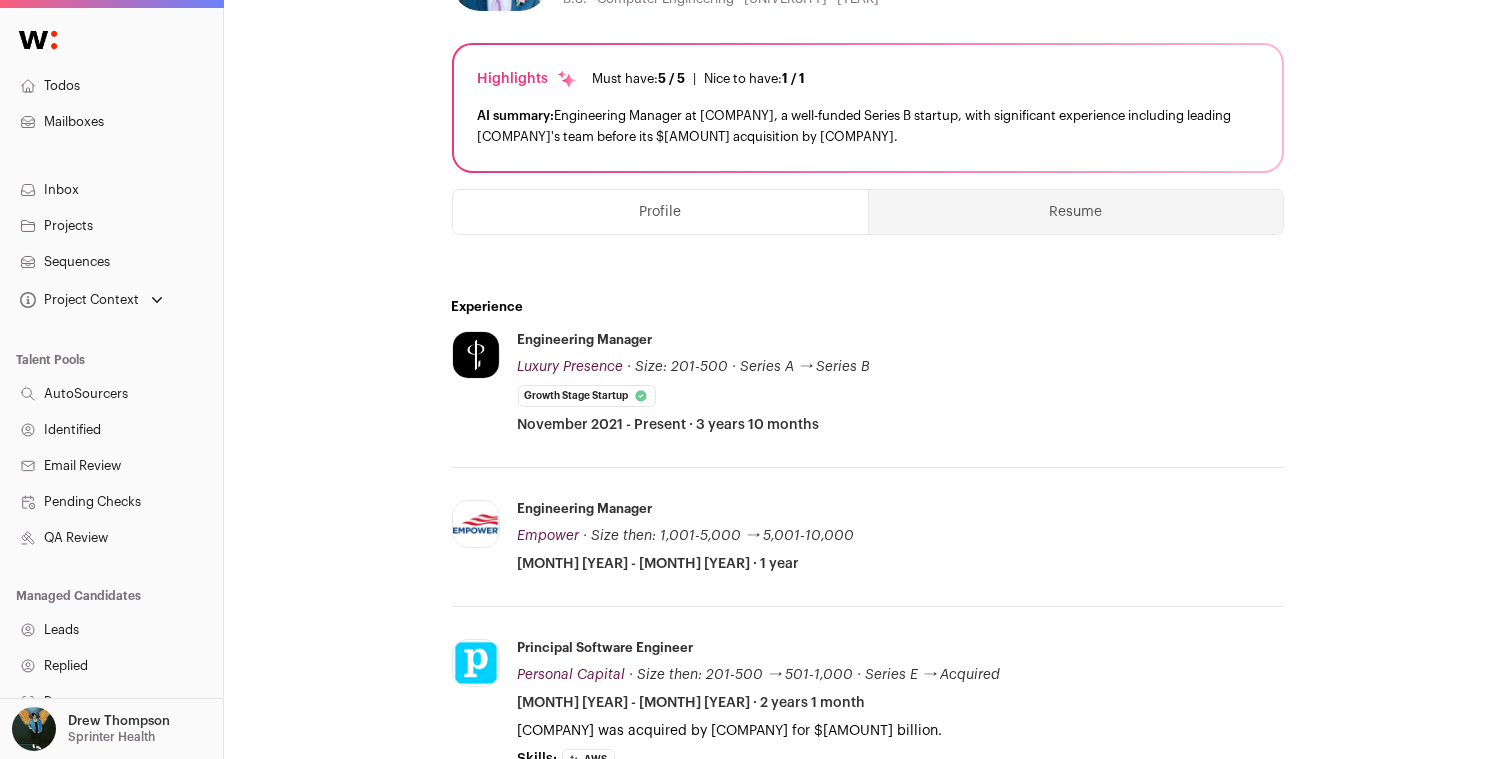 scroll, scrollTop: 0, scrollLeft: 0, axis: both 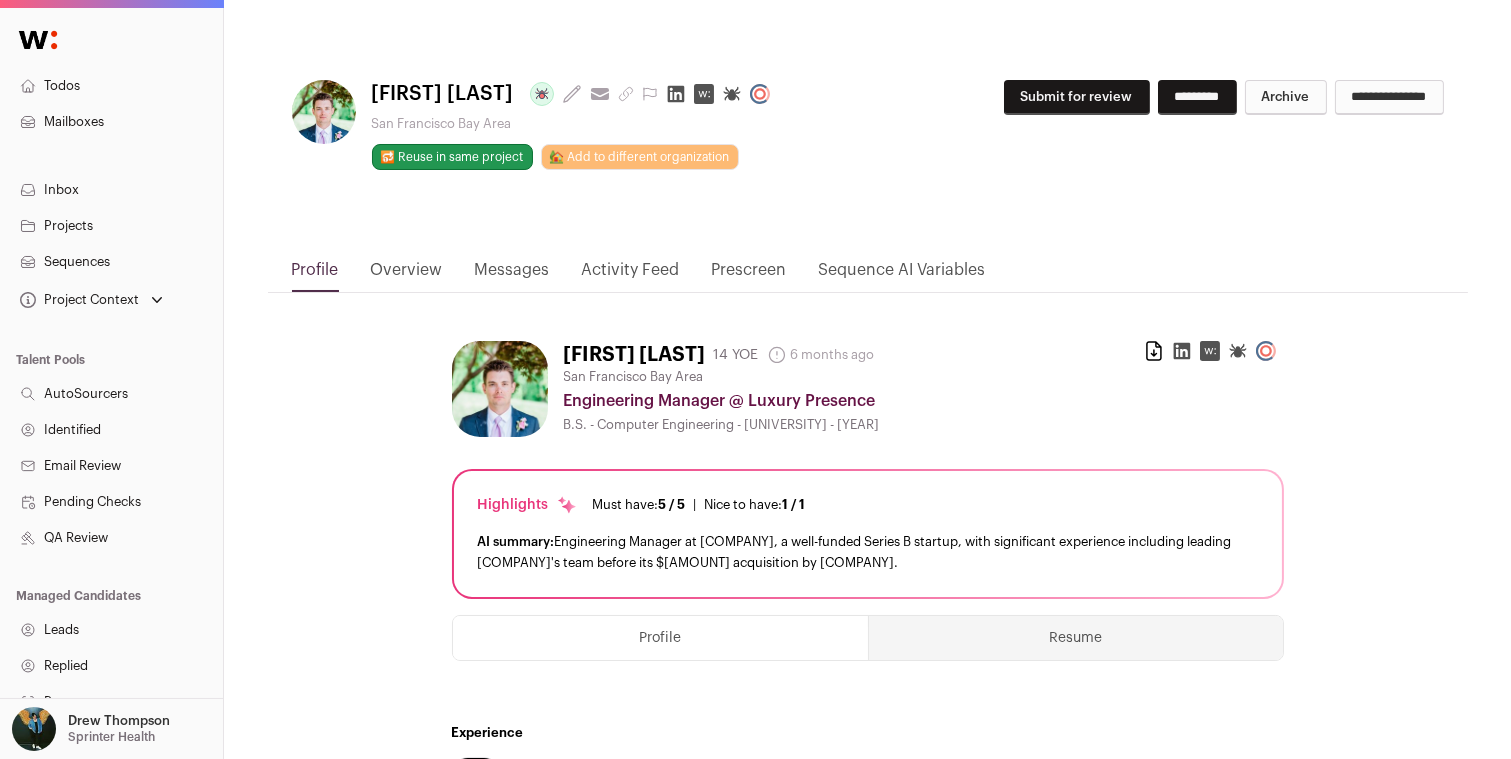 click on "Submit for review" at bounding box center [1077, 97] 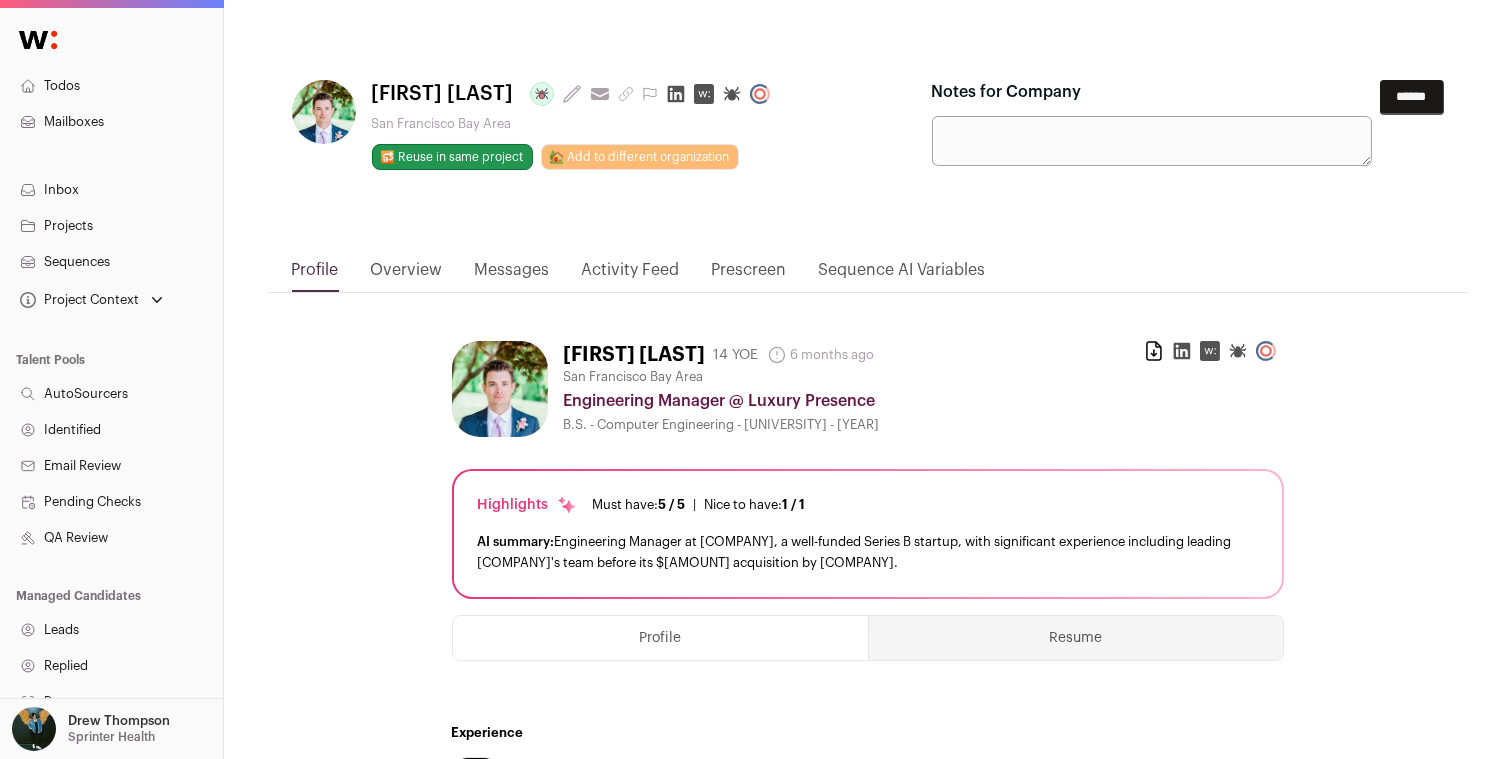 click on "******" at bounding box center [1412, 97] 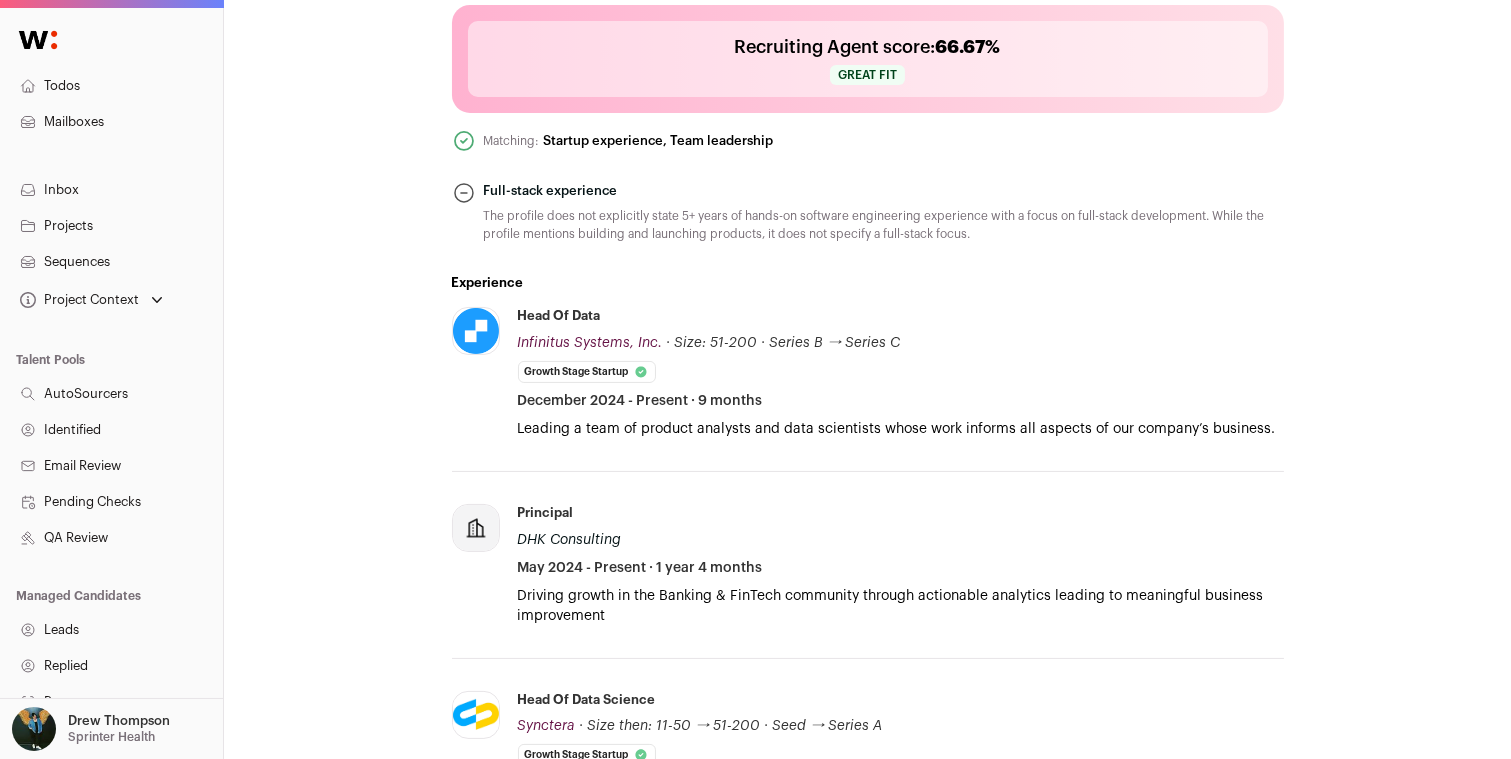 scroll, scrollTop: 671, scrollLeft: 0, axis: vertical 